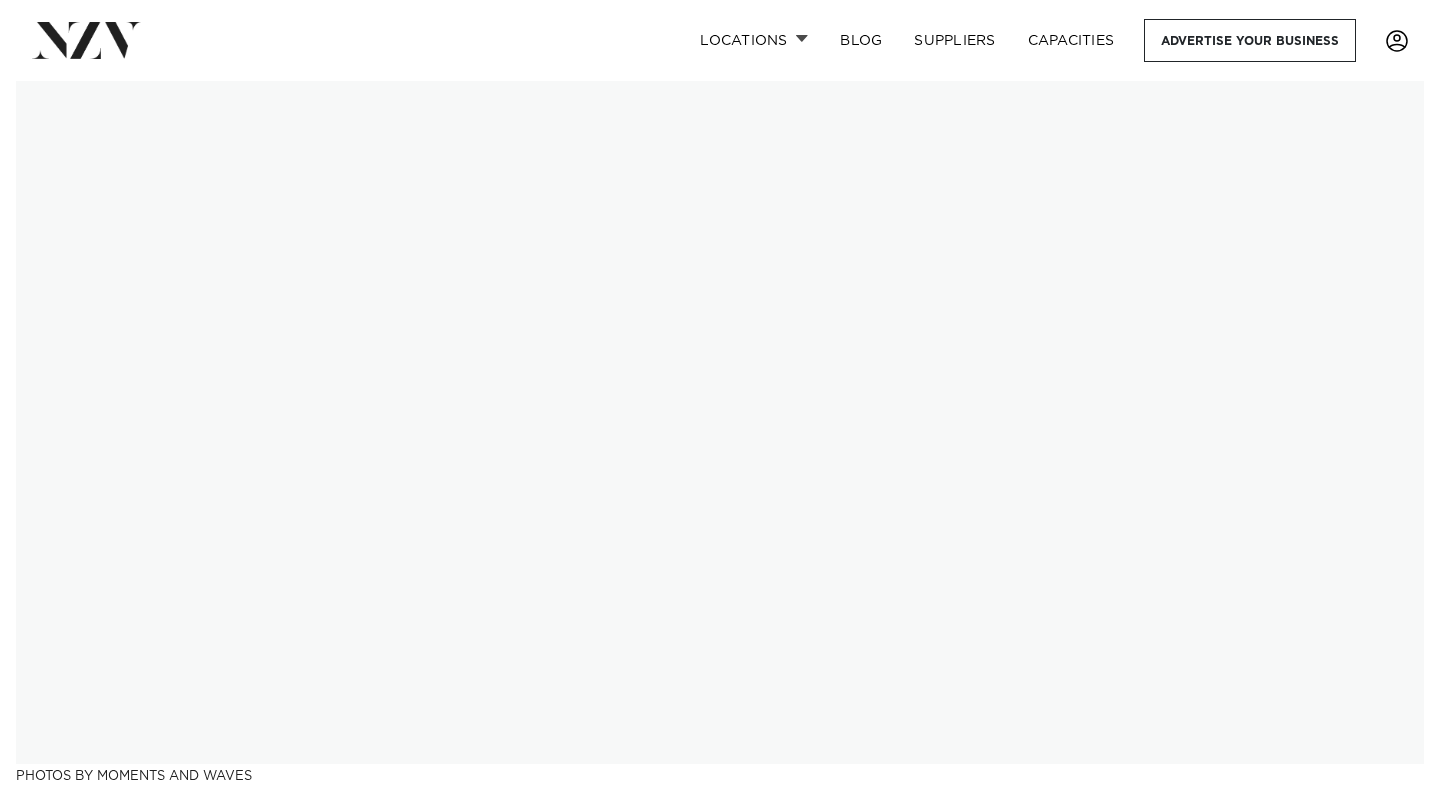 scroll, scrollTop: 0, scrollLeft: 0, axis: both 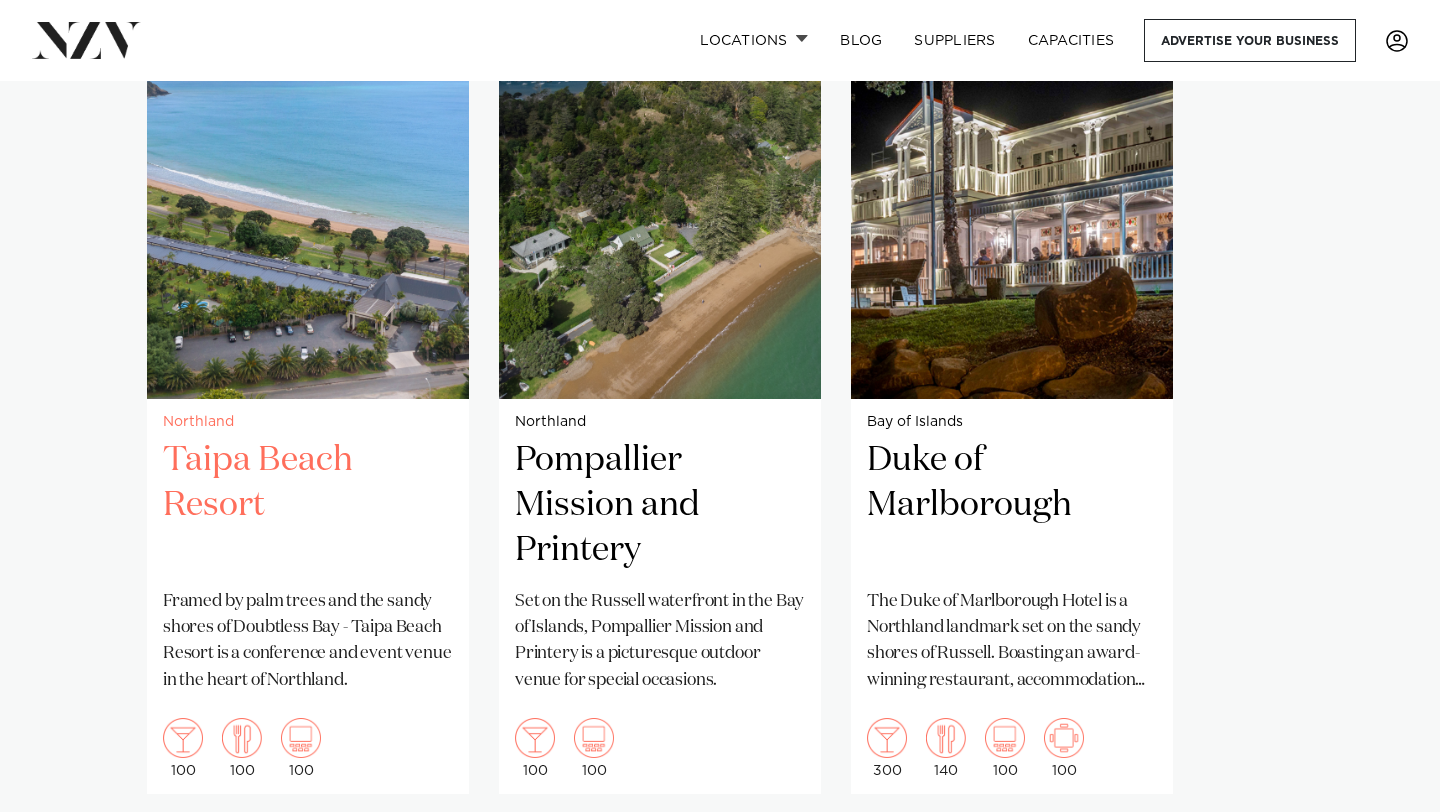 click on "Taipa Beach Resort" at bounding box center [308, 505] 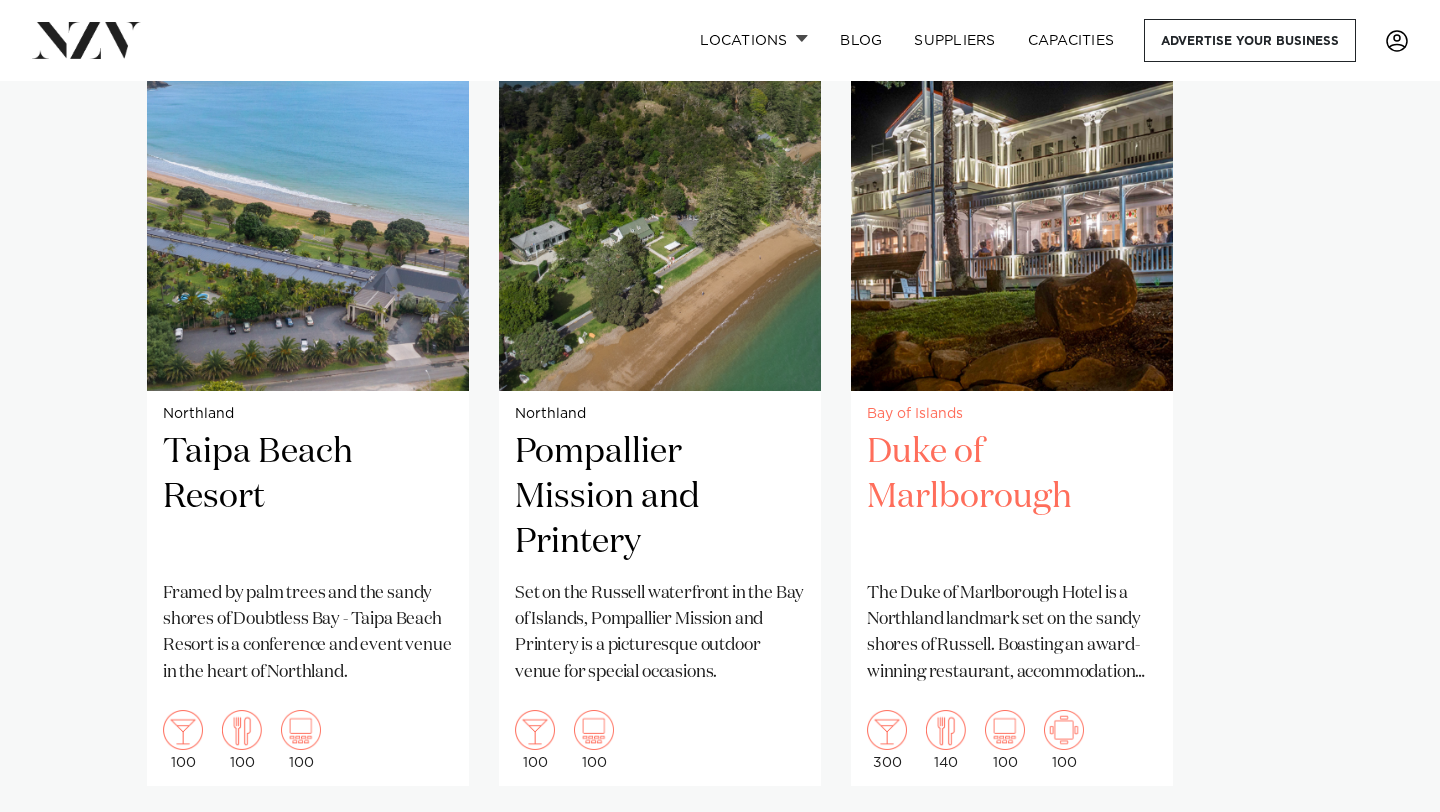scroll, scrollTop: 1650, scrollLeft: 0, axis: vertical 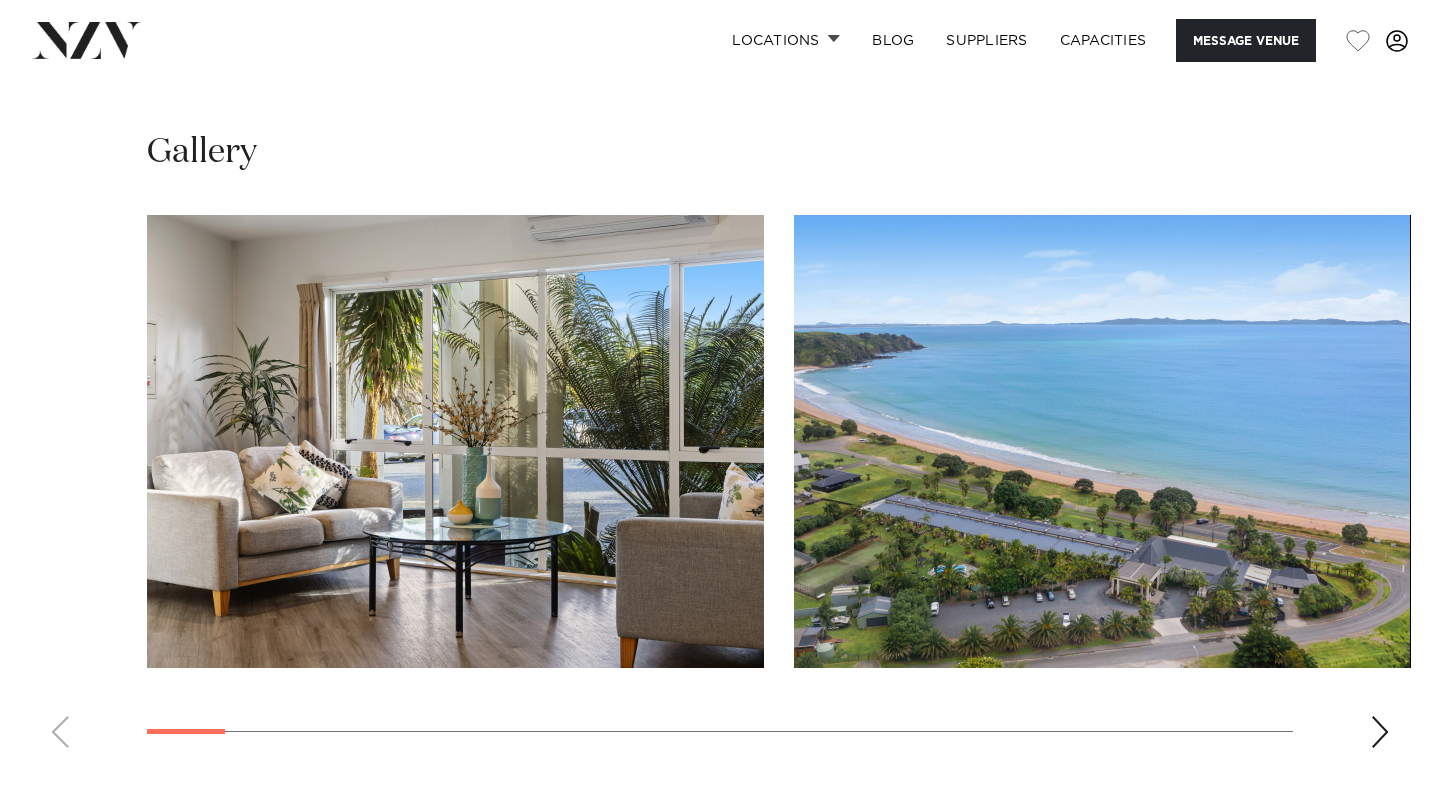 click at bounding box center (1380, 732) 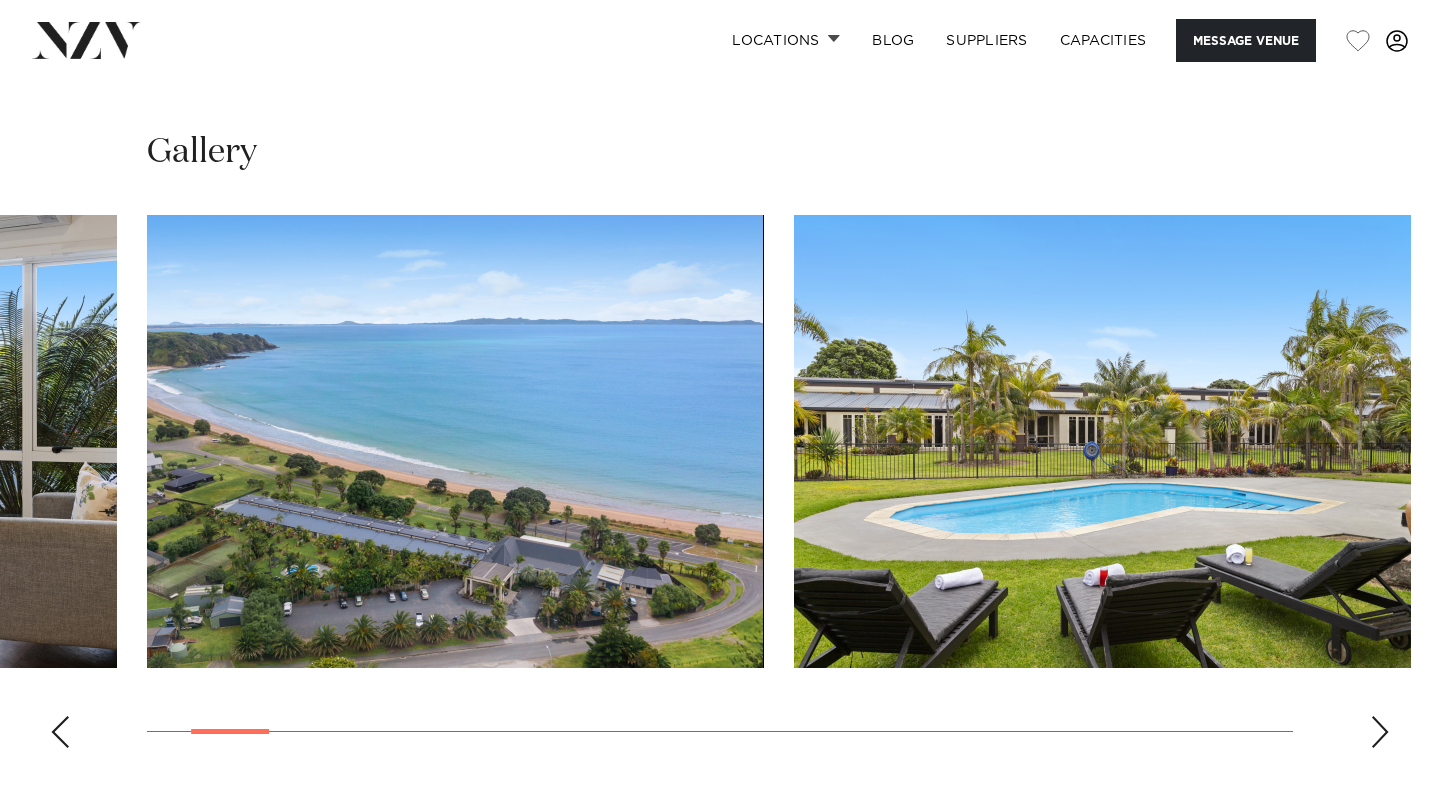 click at bounding box center [1380, 732] 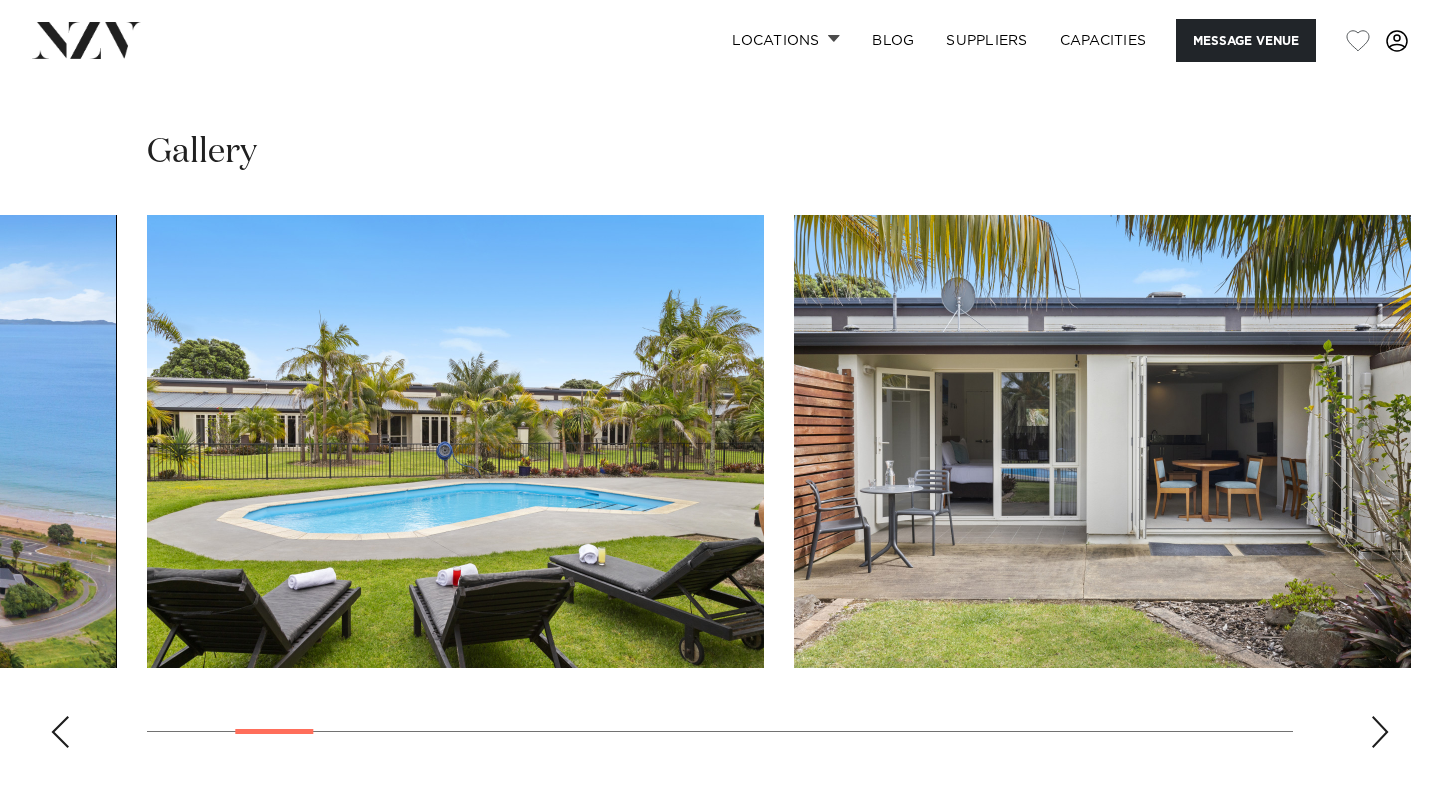 click at bounding box center (1380, 732) 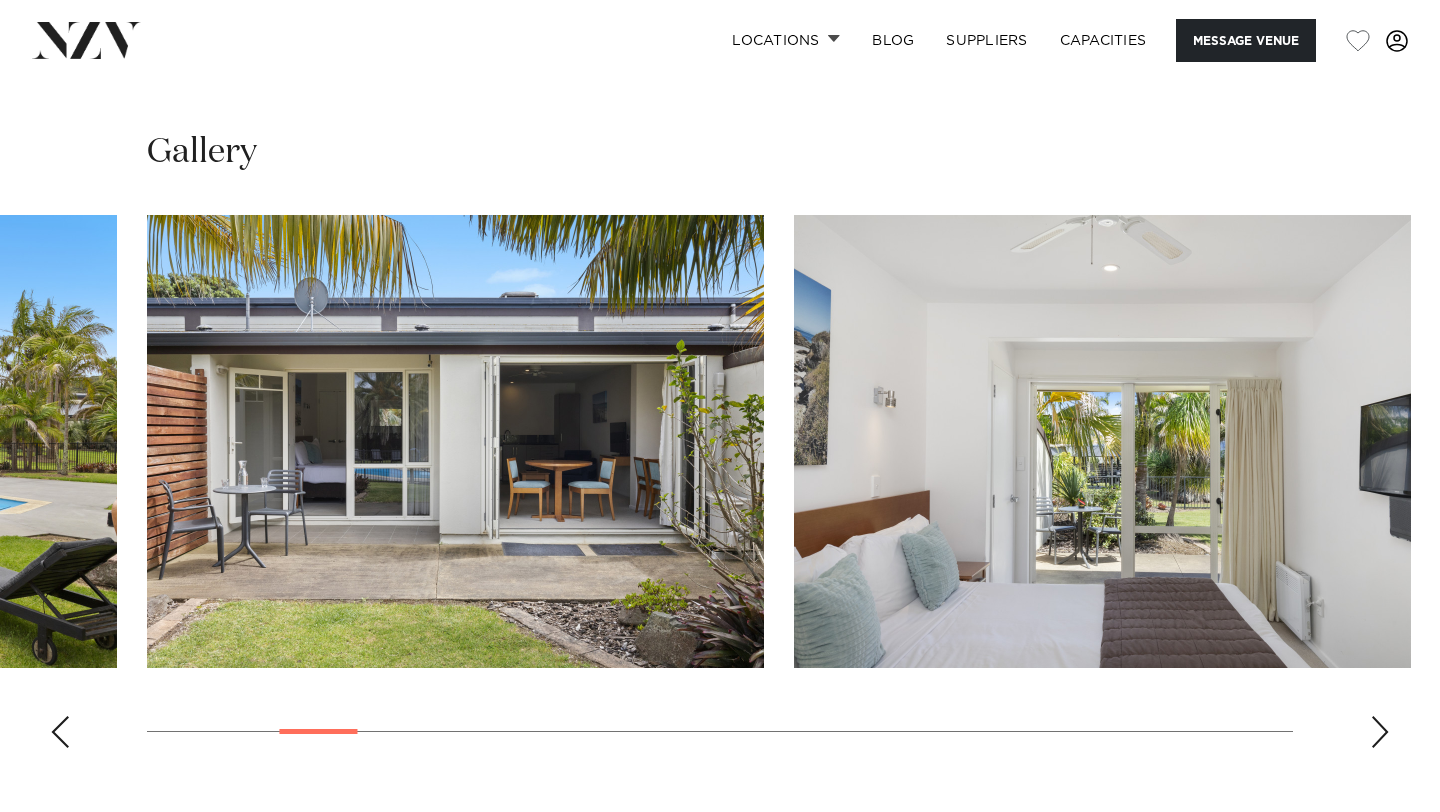 click at bounding box center [1380, 732] 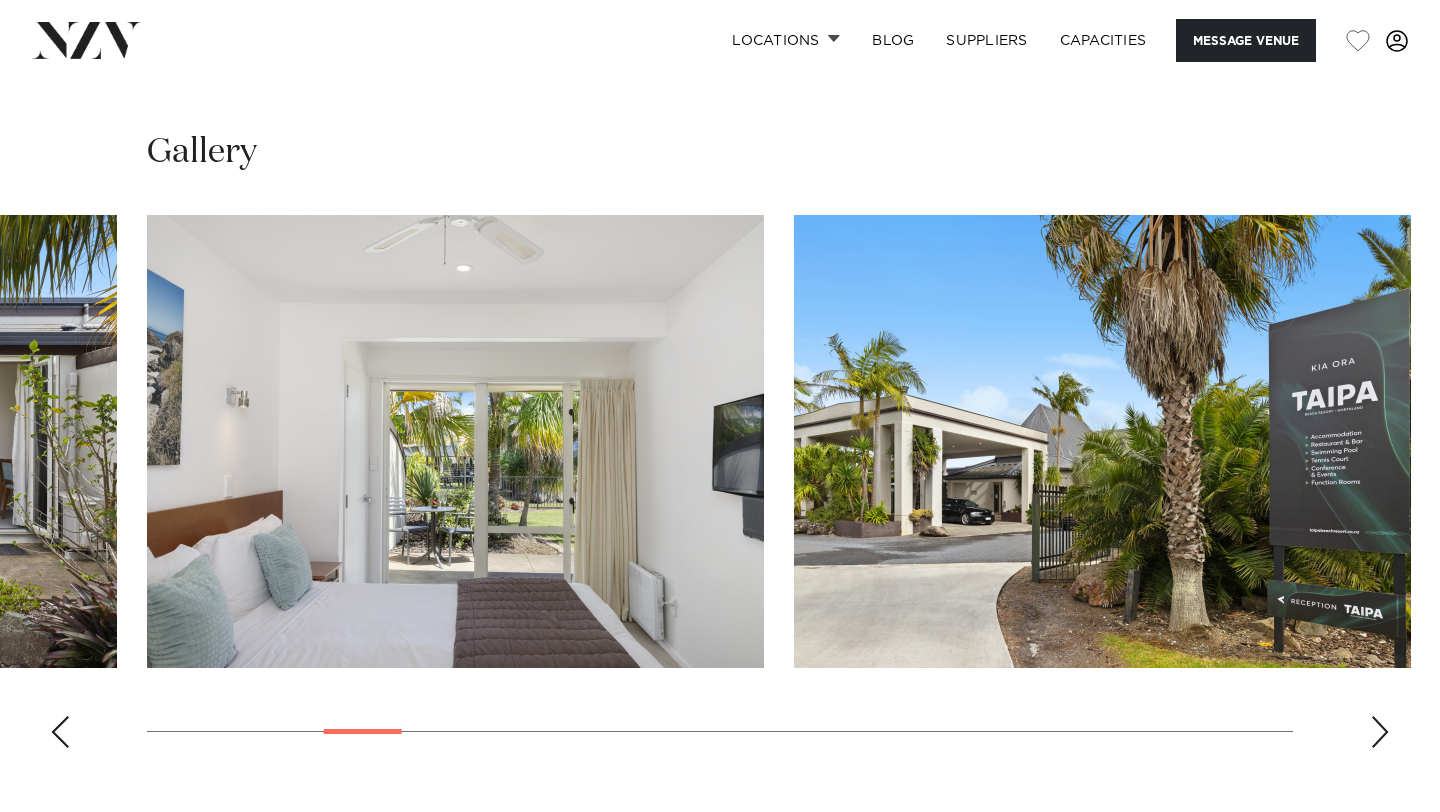 click at bounding box center [1380, 732] 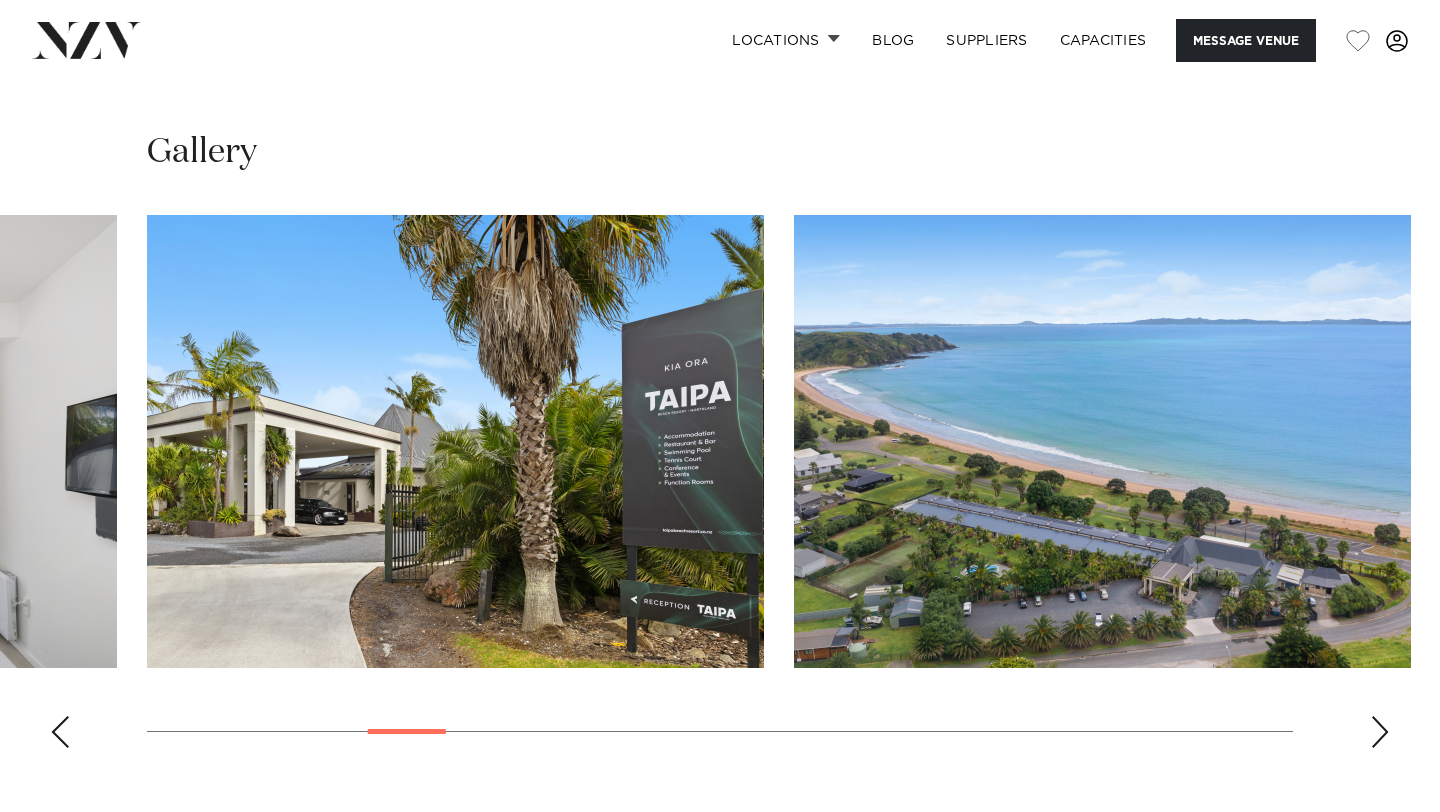 click at bounding box center (1380, 732) 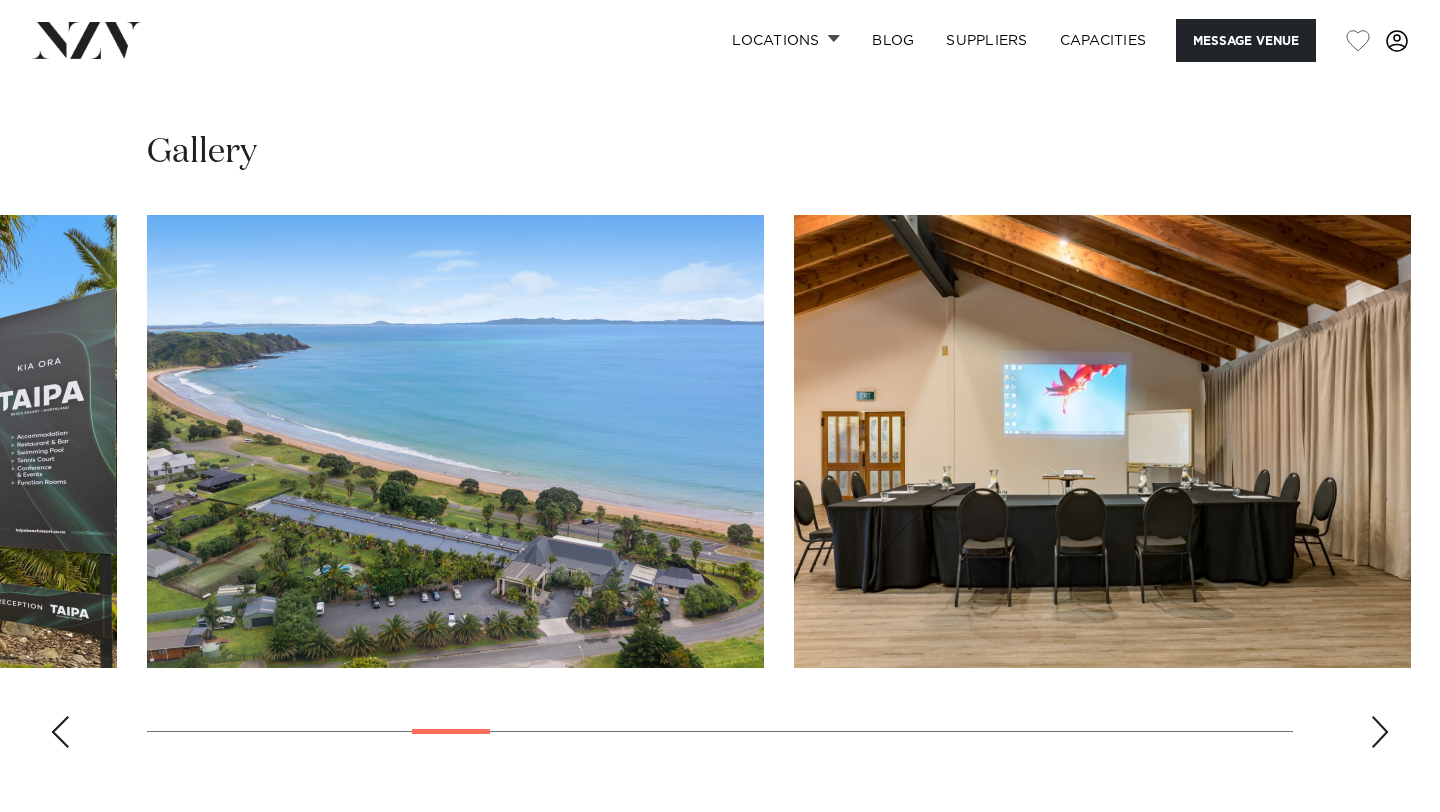 click at bounding box center [1380, 732] 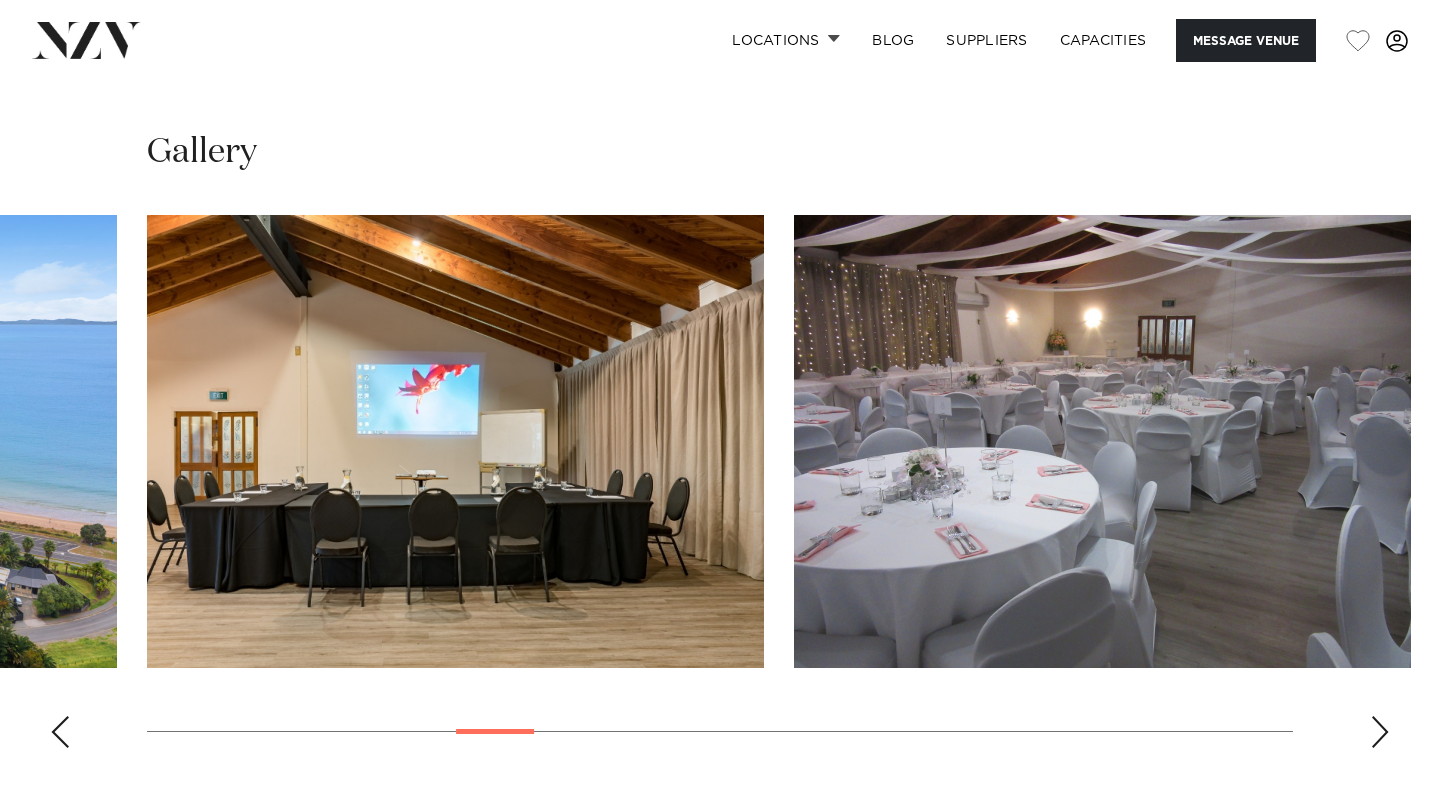 click at bounding box center [1380, 732] 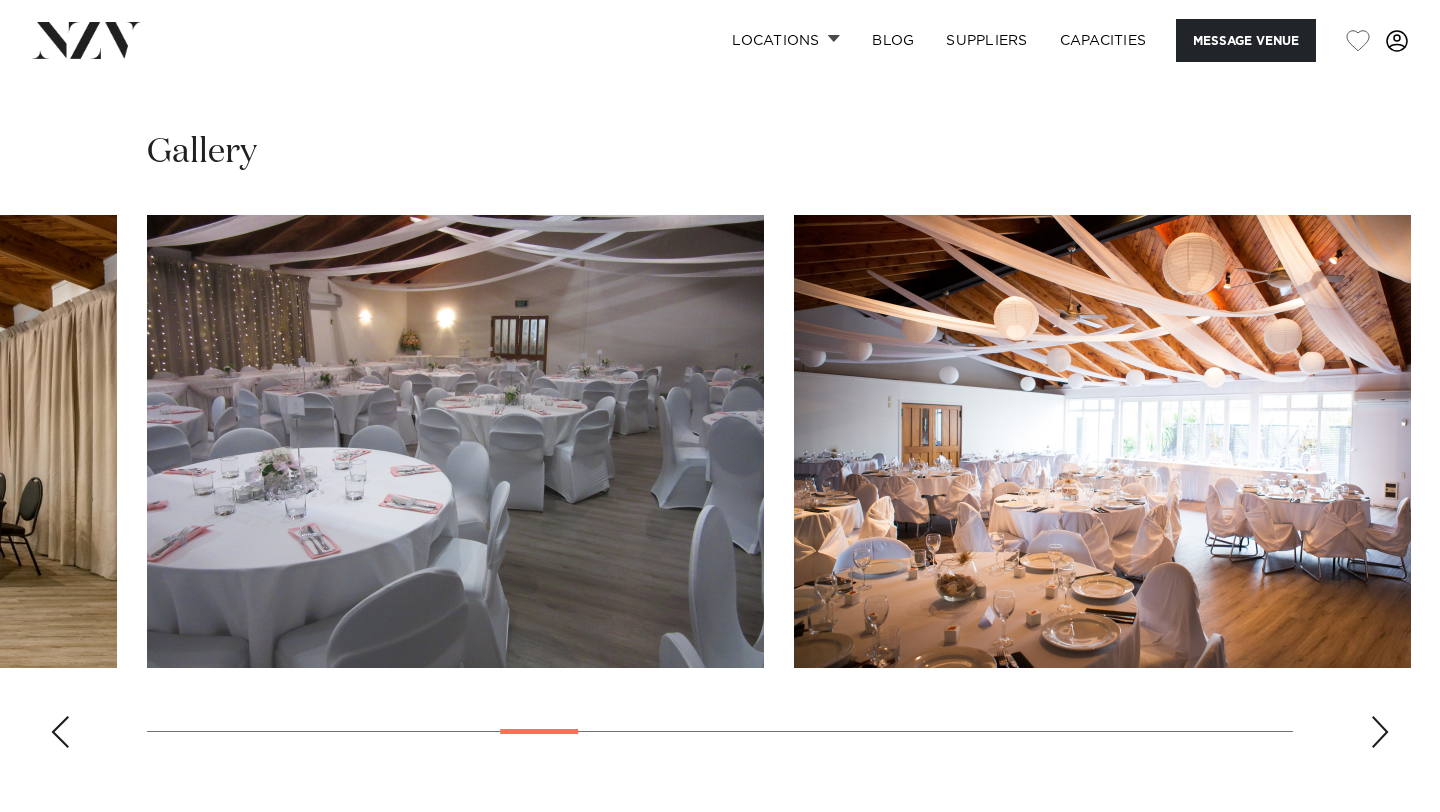 click at bounding box center [1380, 732] 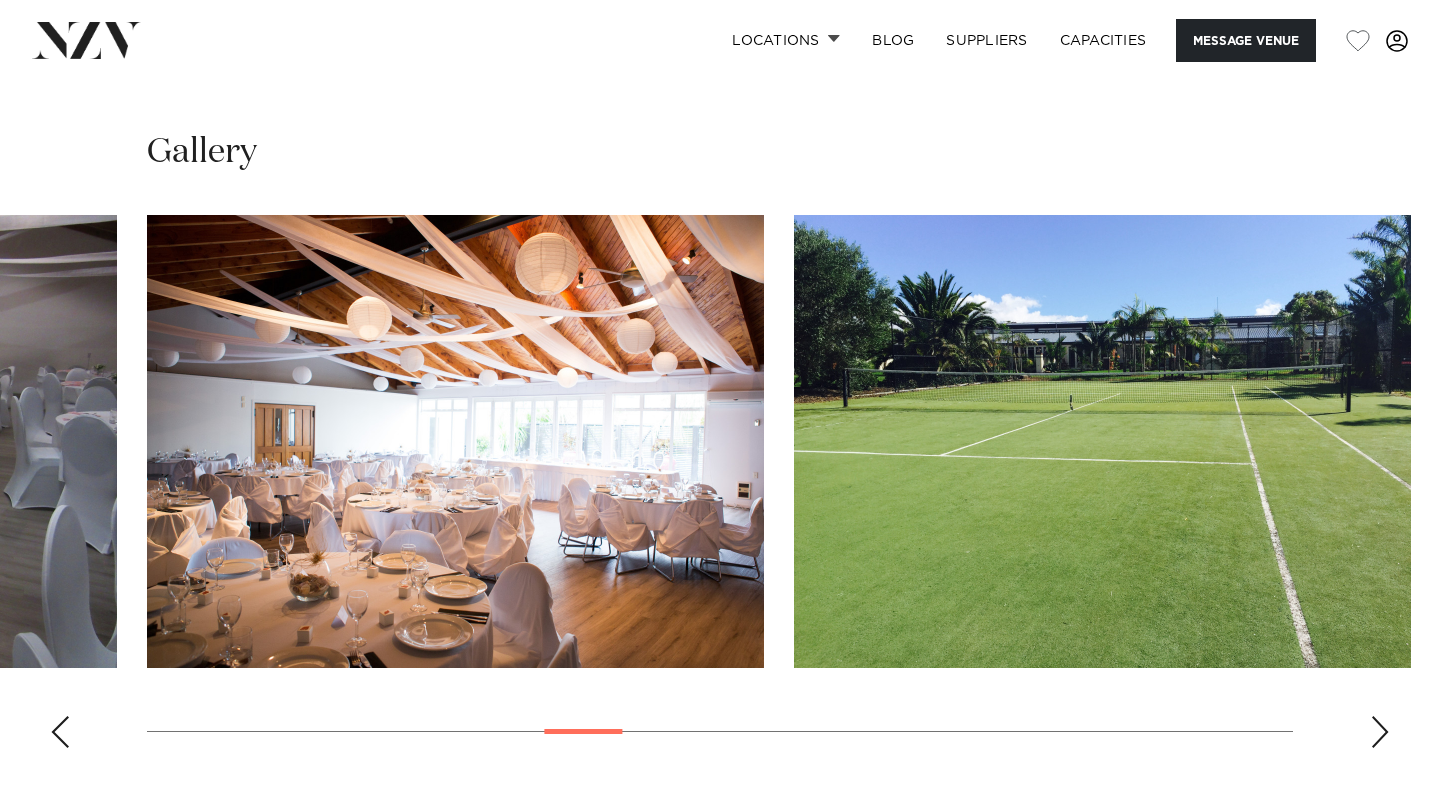 click at bounding box center (1380, 732) 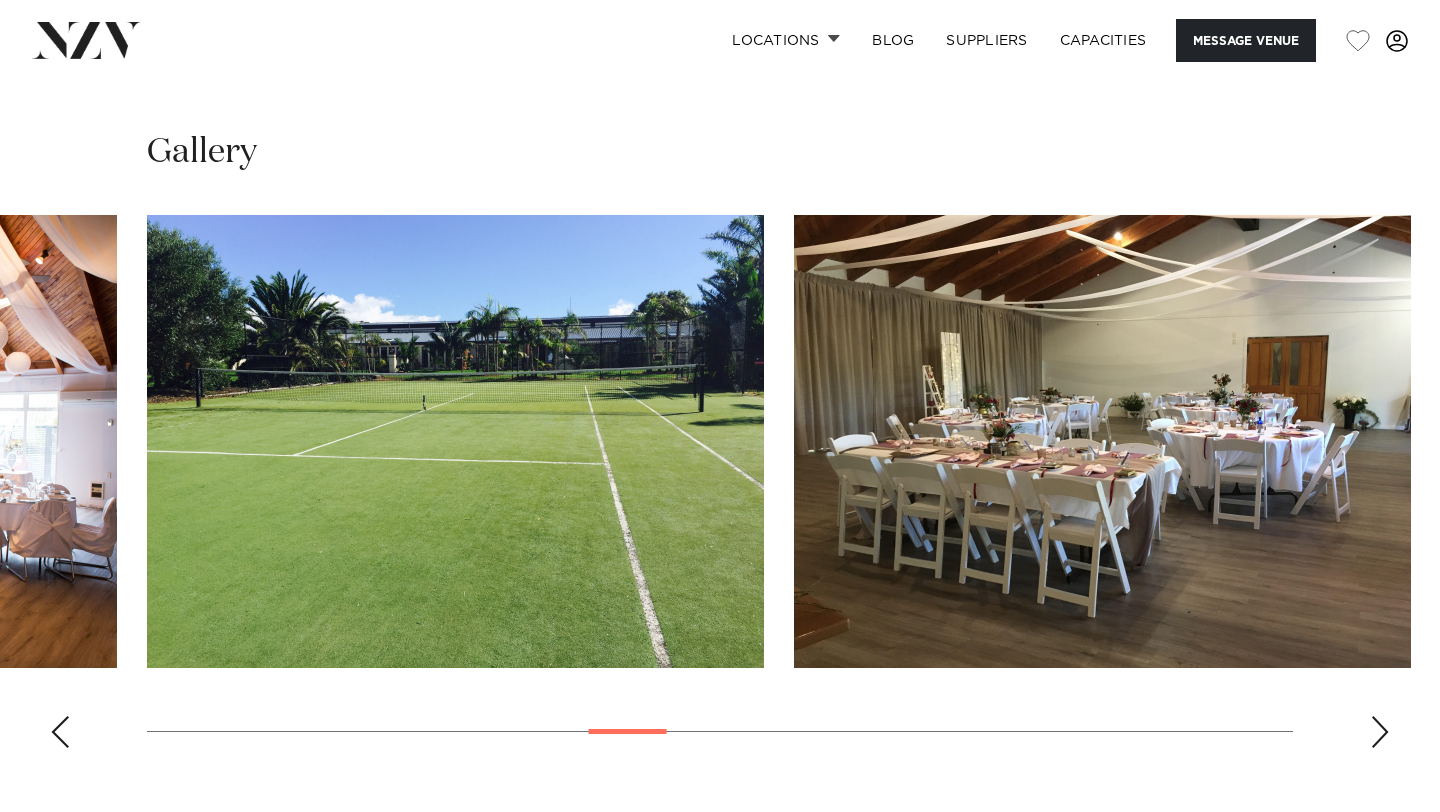 click at bounding box center (1380, 732) 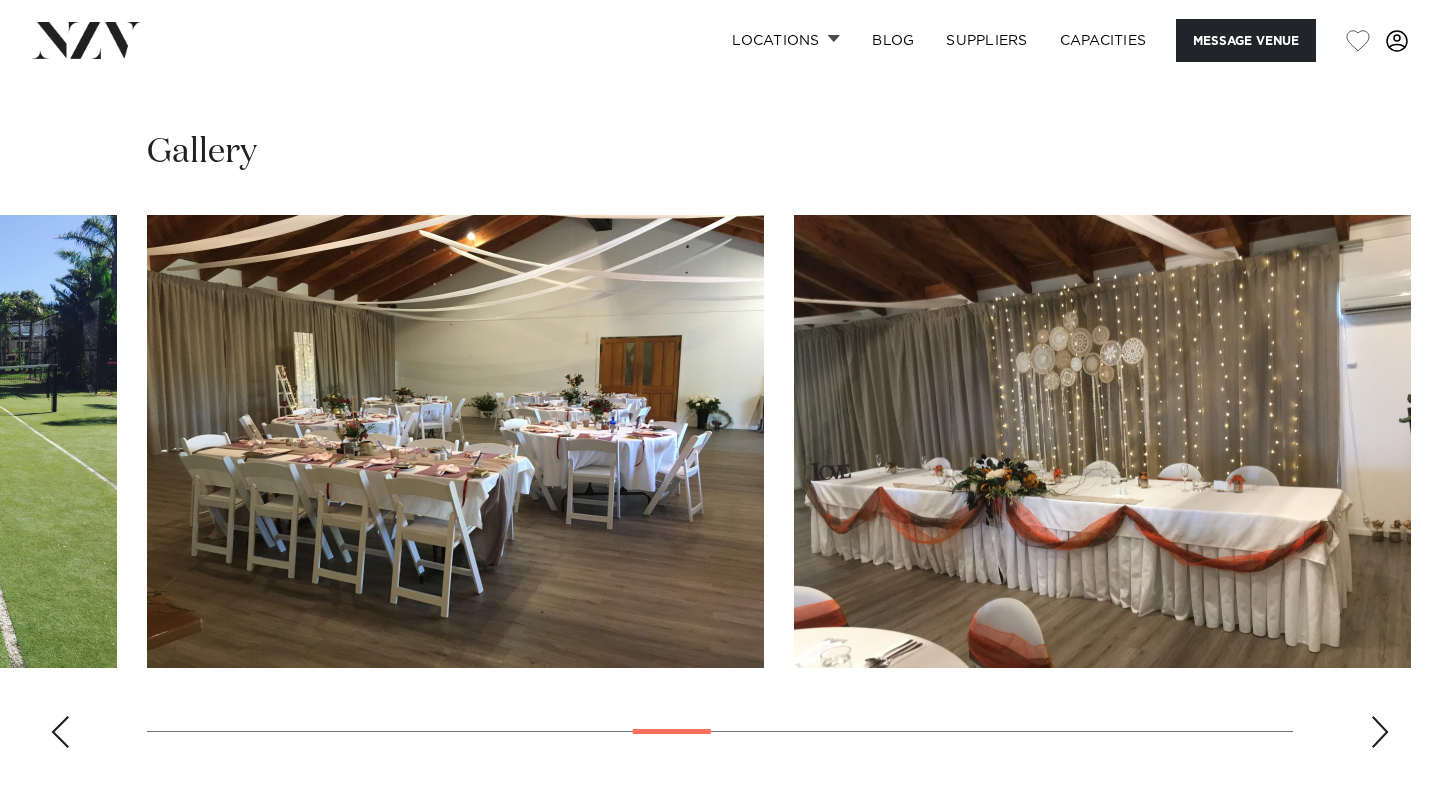 click at bounding box center (1380, 732) 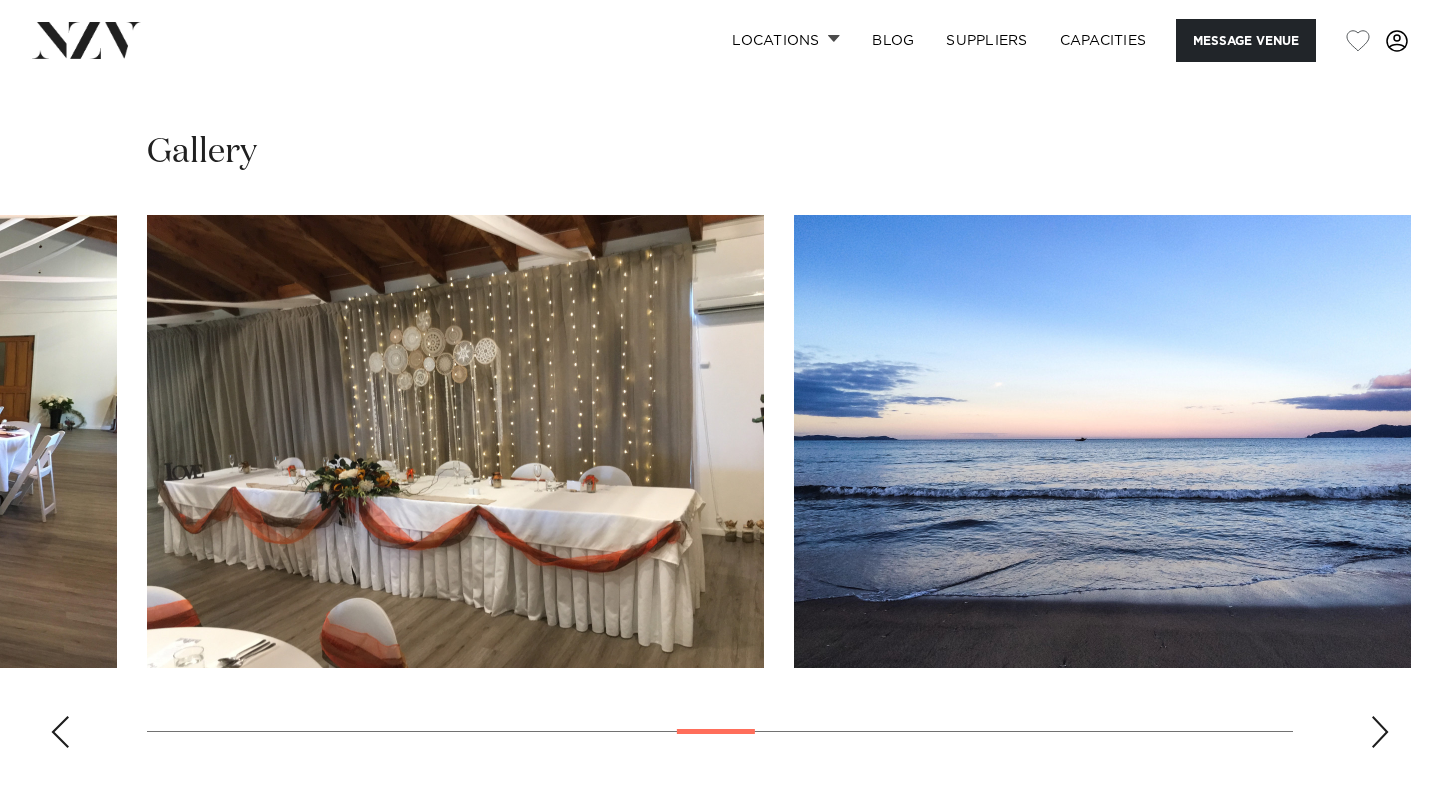click at bounding box center [1380, 732] 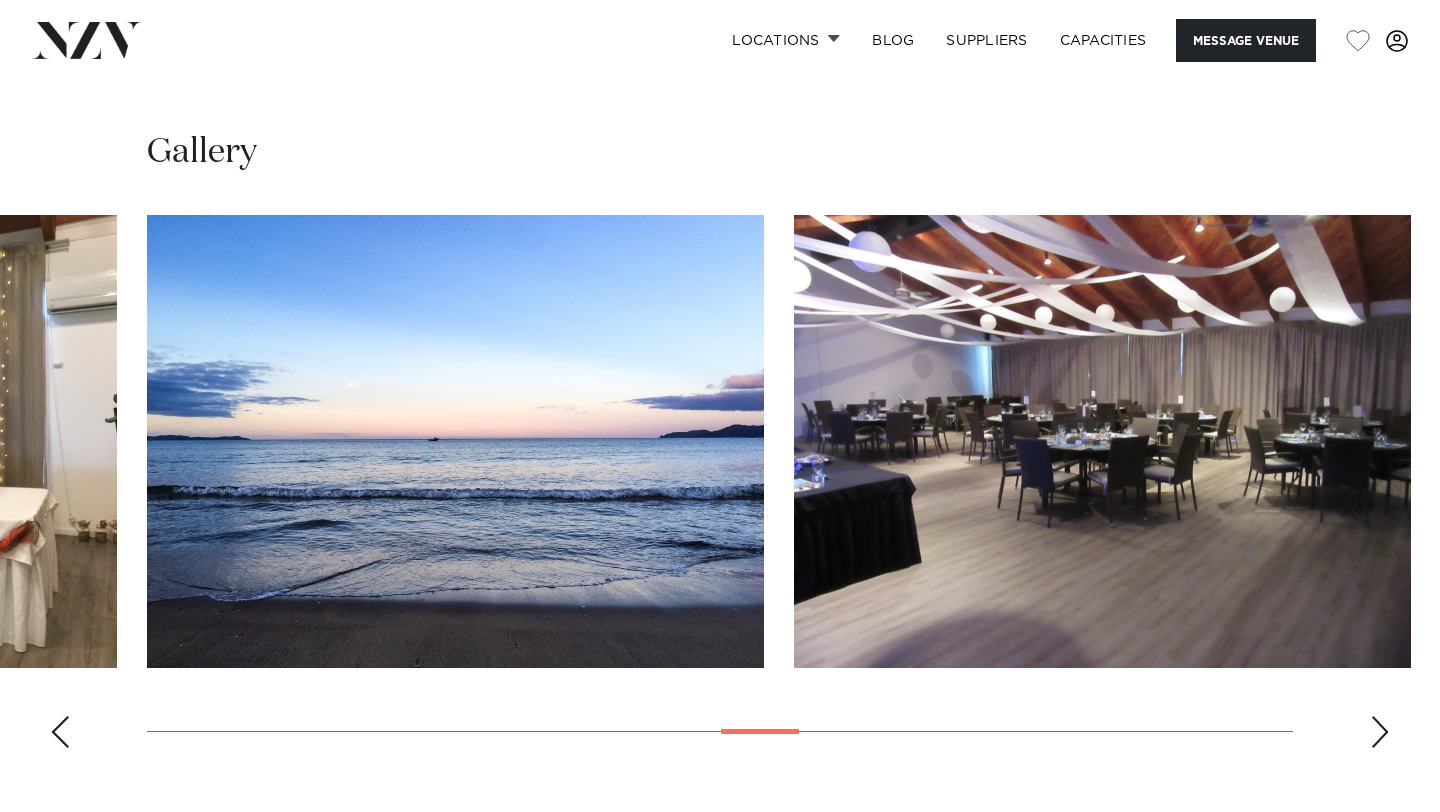 click at bounding box center (1380, 732) 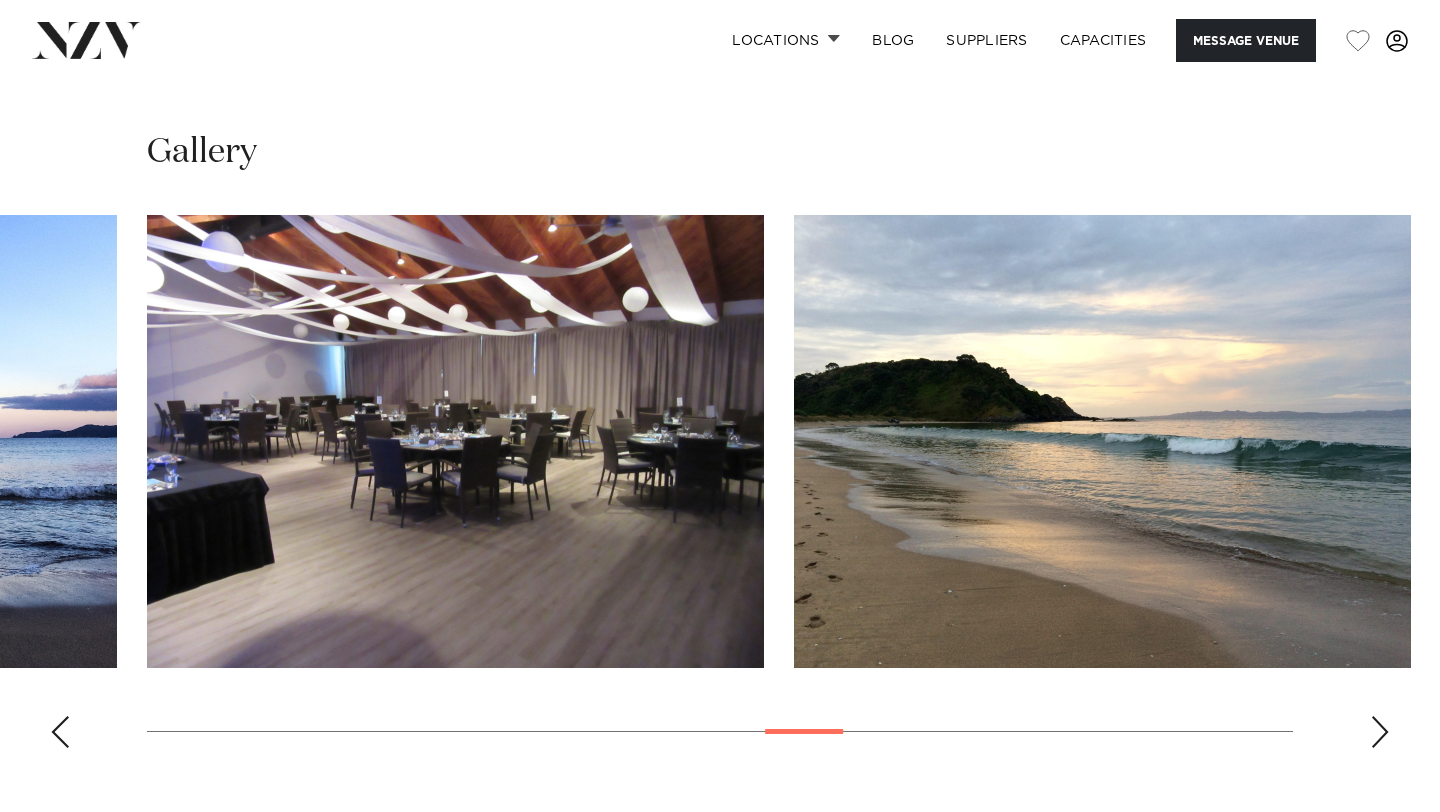 click at bounding box center (1380, 732) 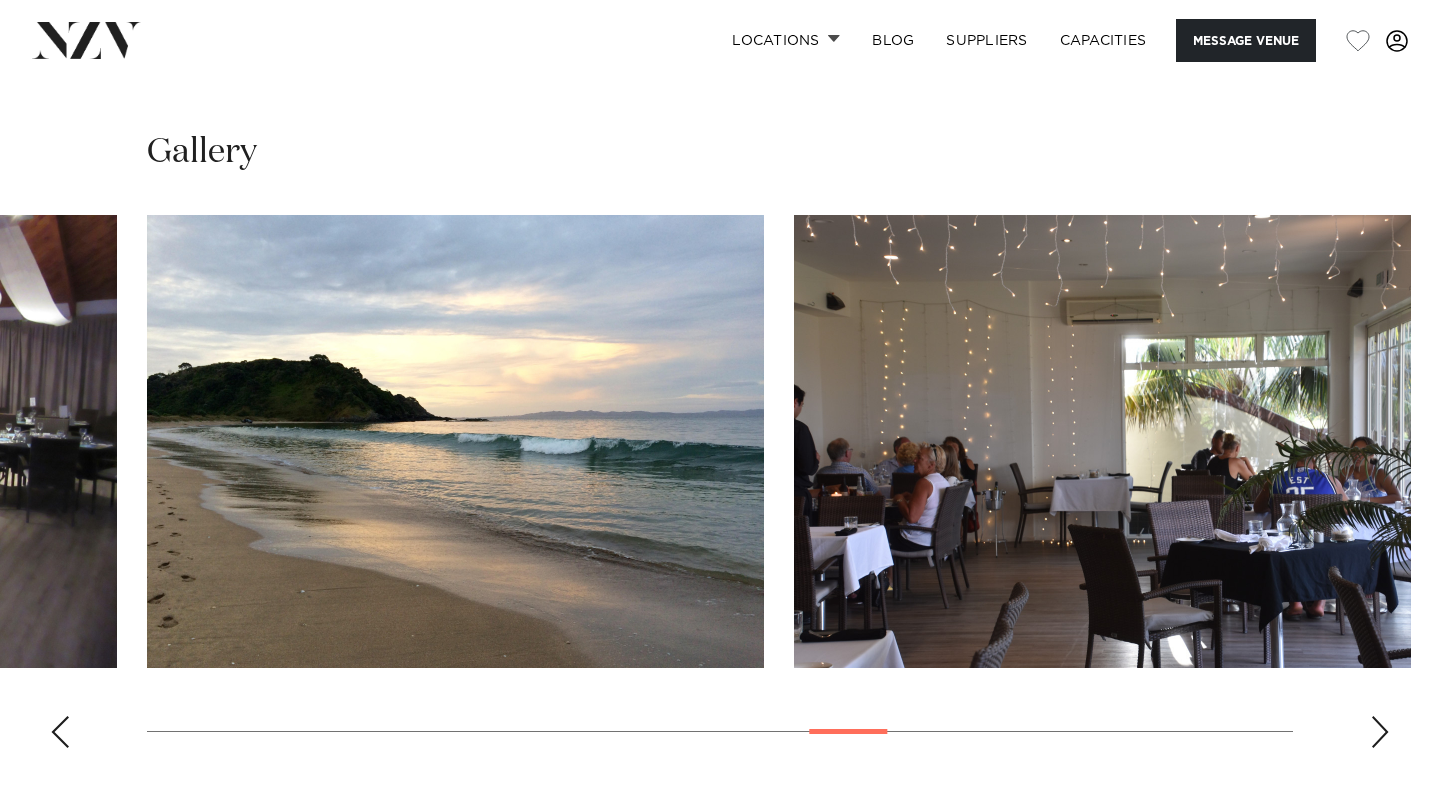 click at bounding box center [1380, 732] 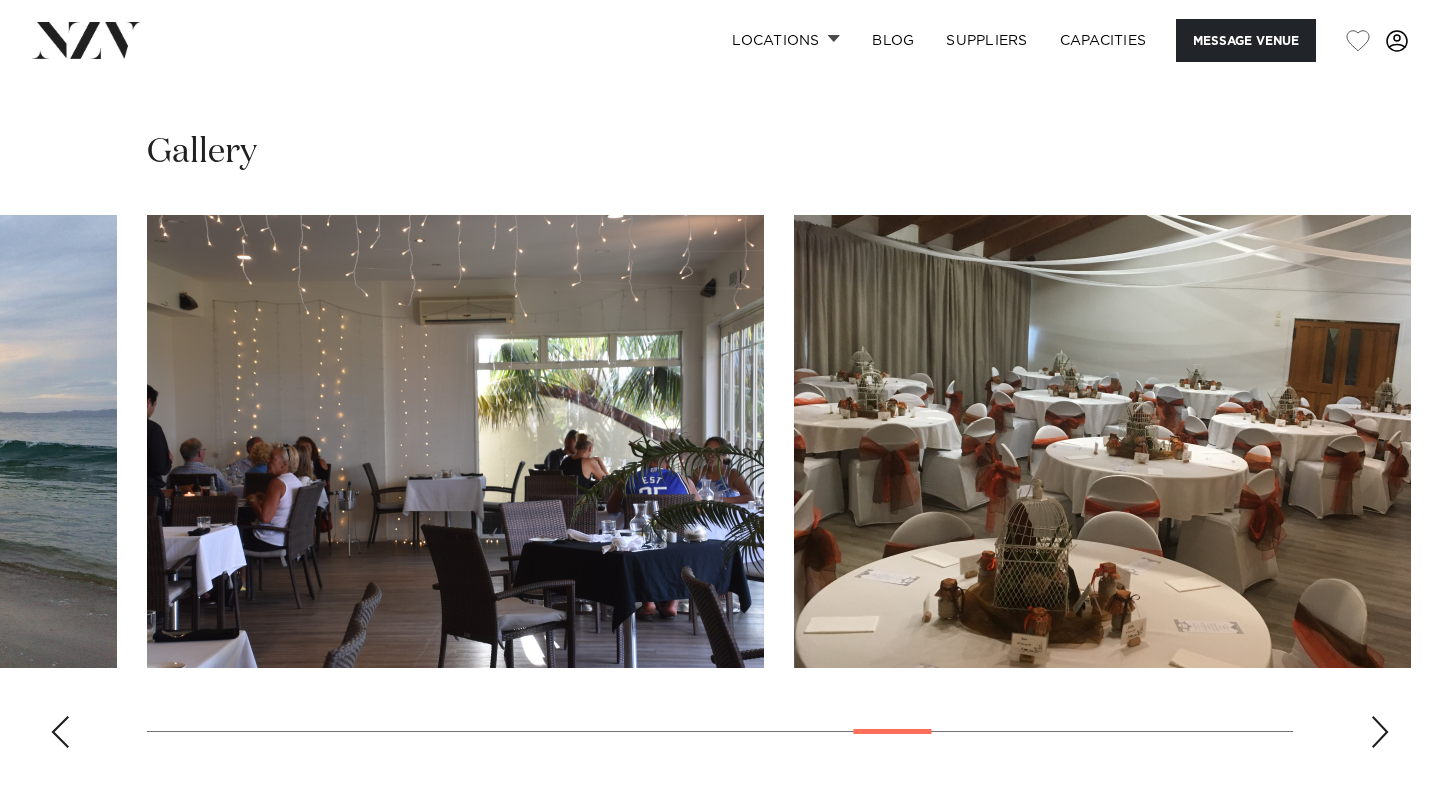 click at bounding box center [1380, 732] 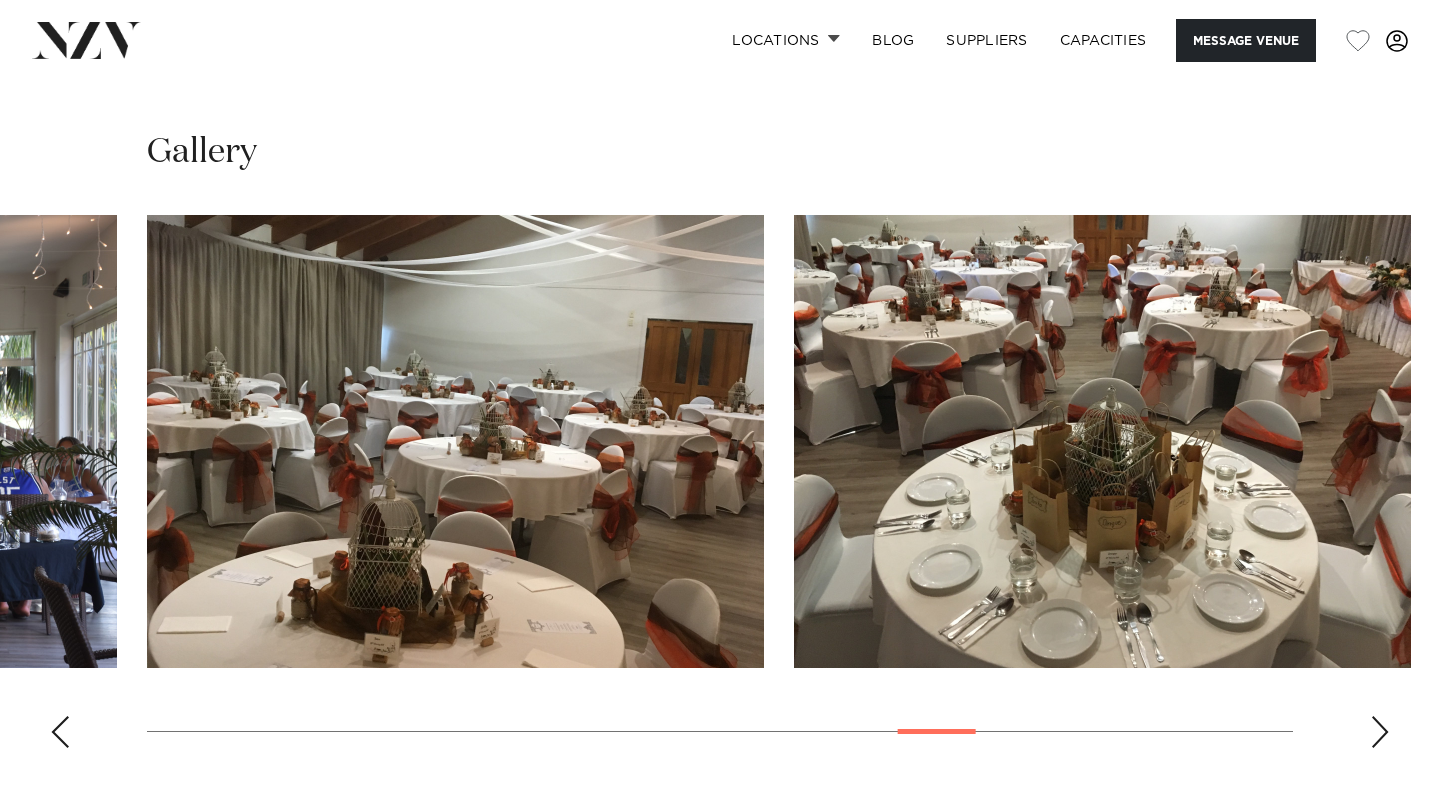 click at bounding box center (1380, 732) 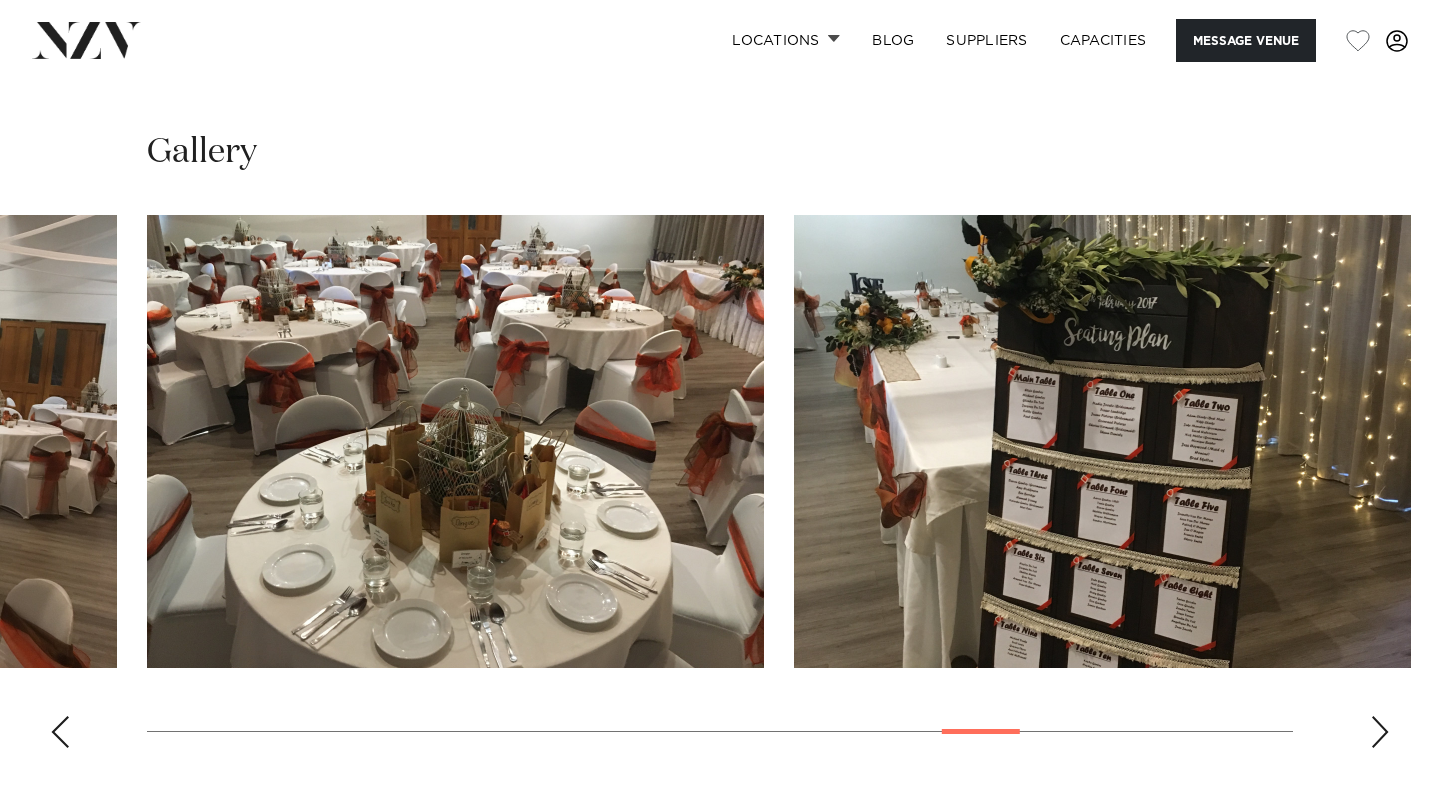 click at bounding box center [1380, 732] 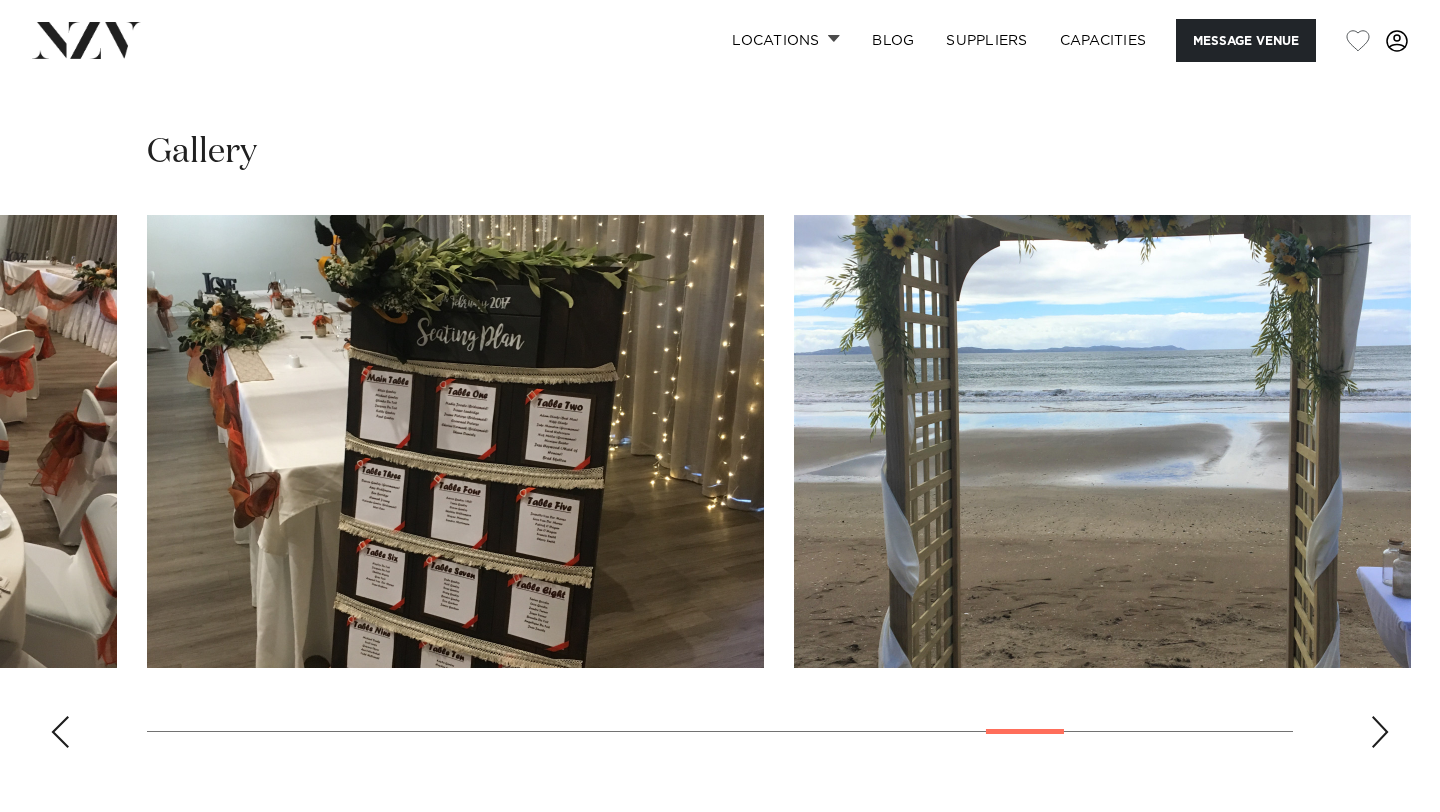 click at bounding box center [1380, 732] 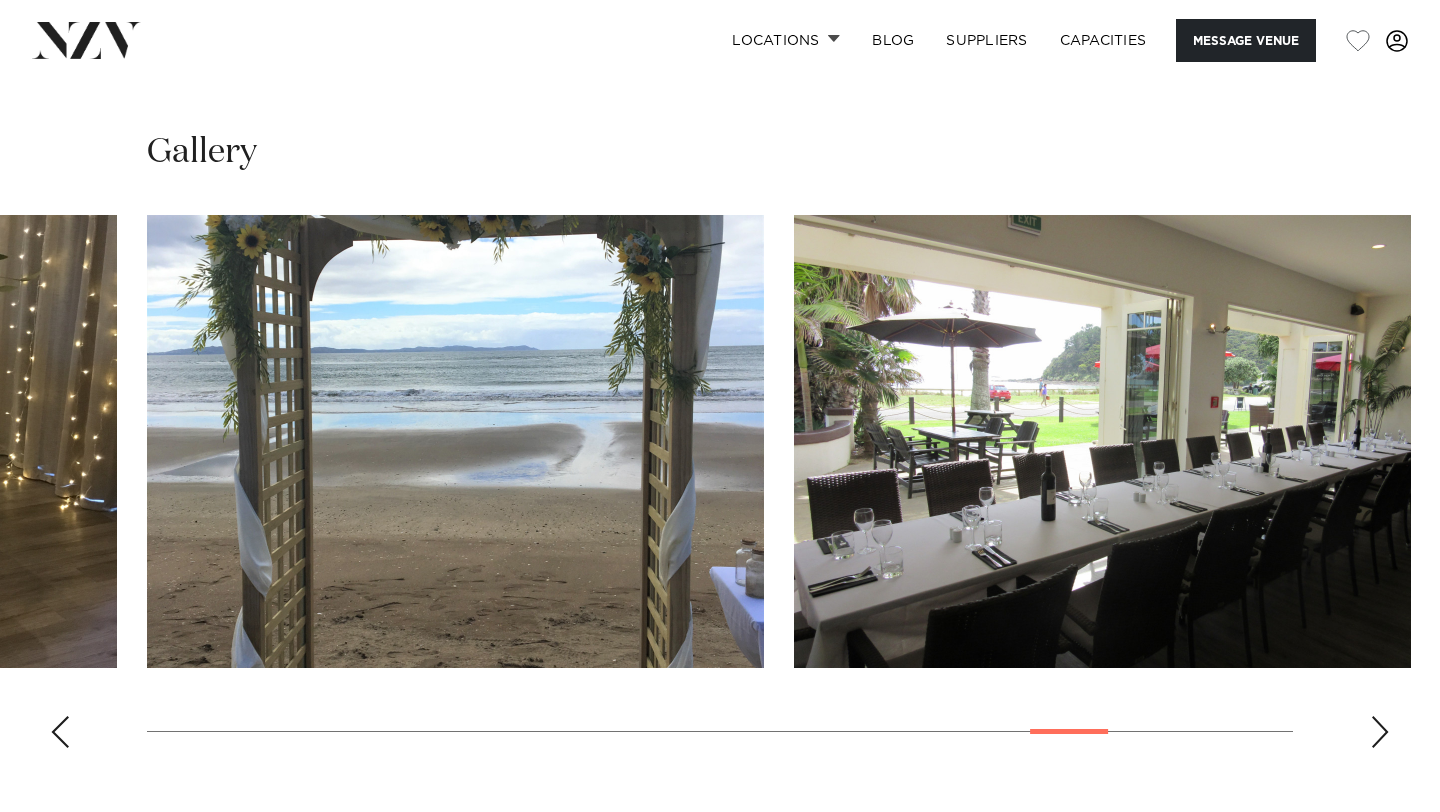 click at bounding box center (1380, 732) 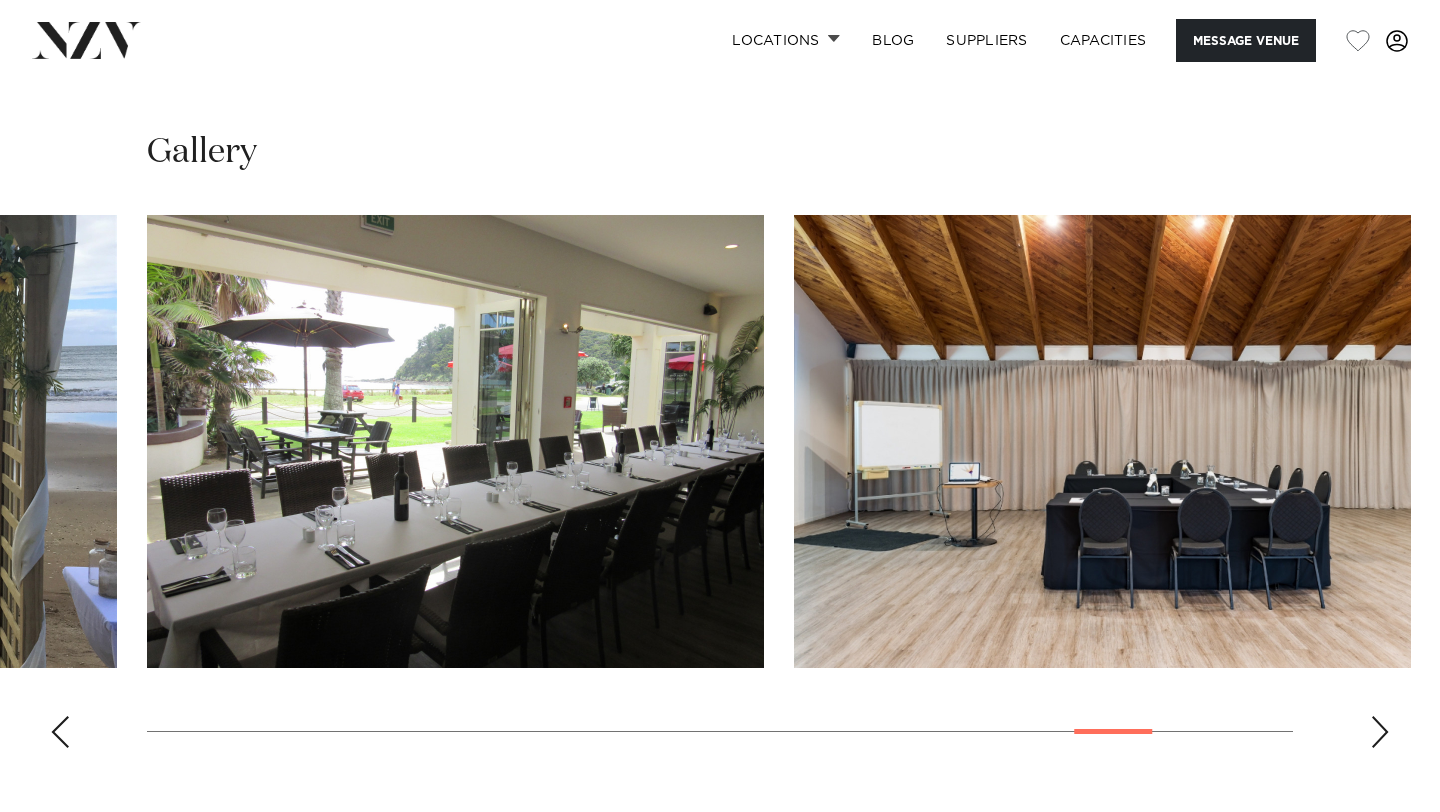 click at bounding box center [1380, 732] 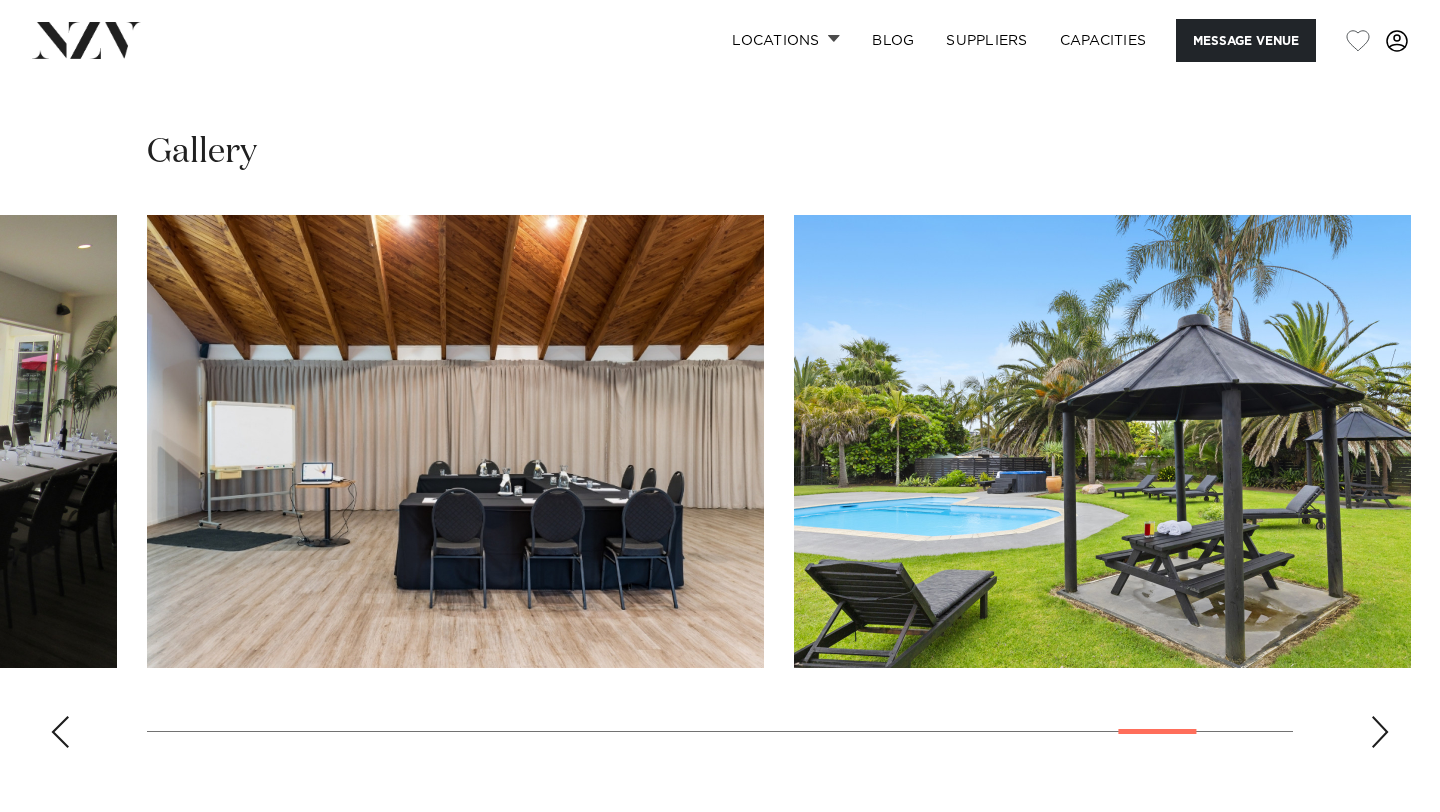 click at bounding box center (1380, 732) 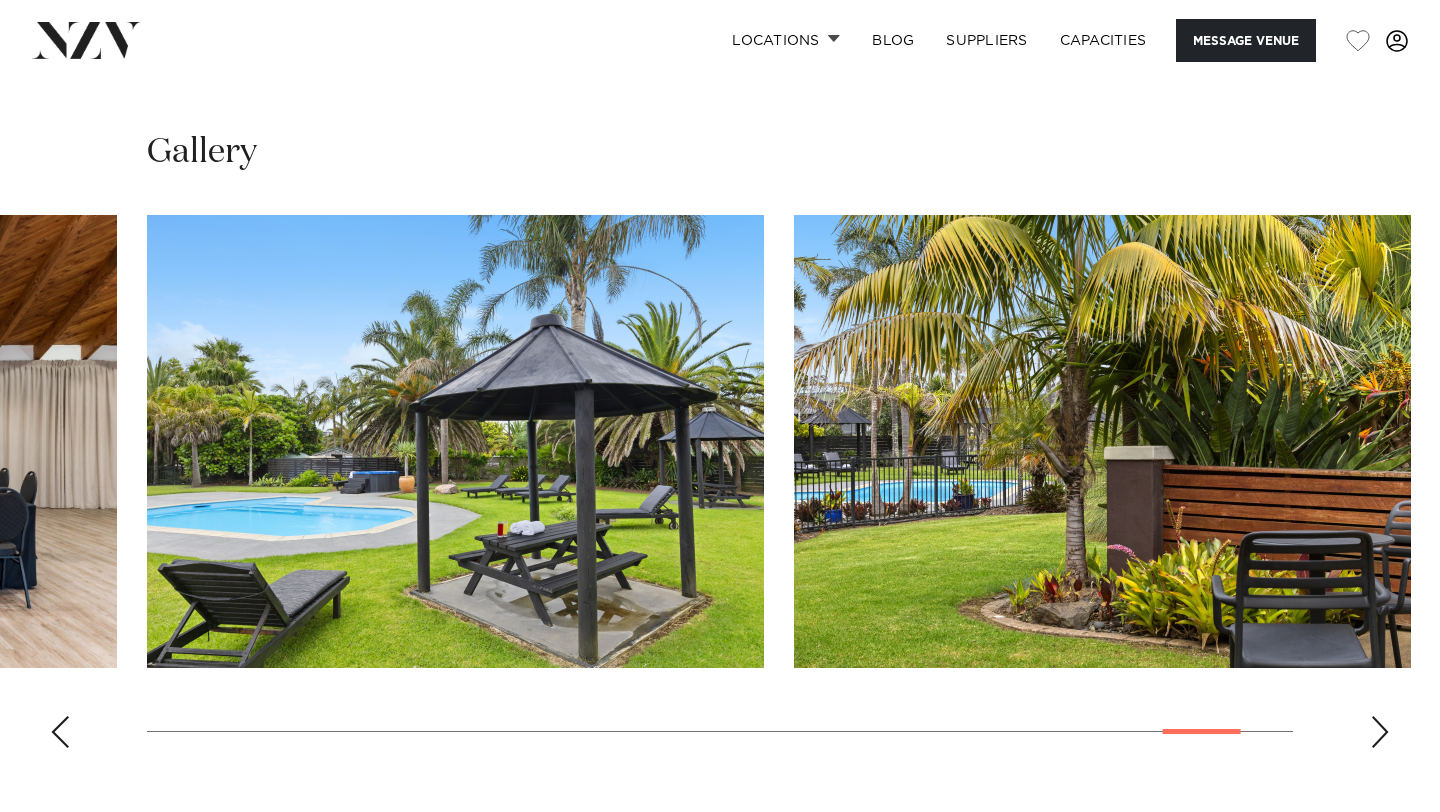 click at bounding box center [1380, 732] 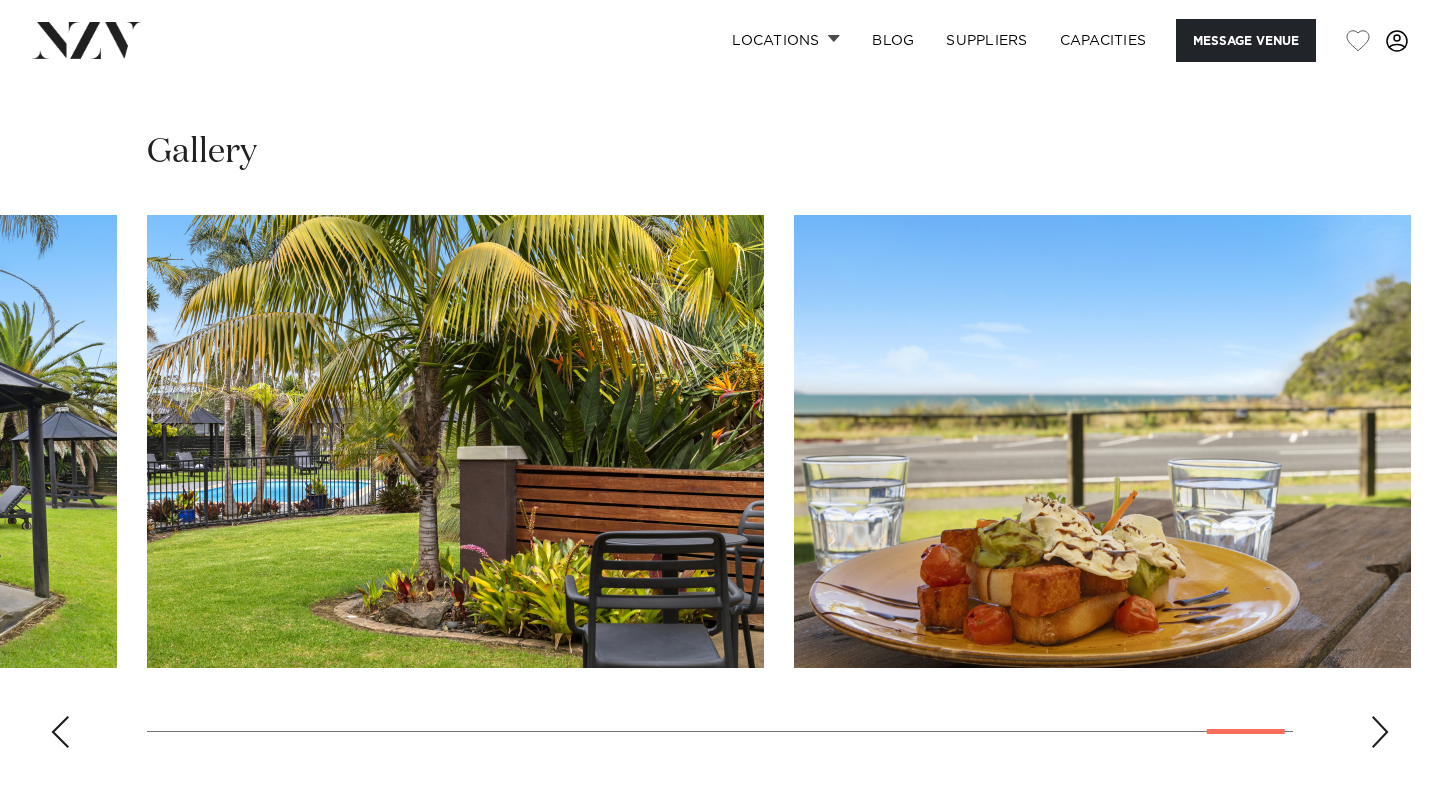 click at bounding box center [1380, 732] 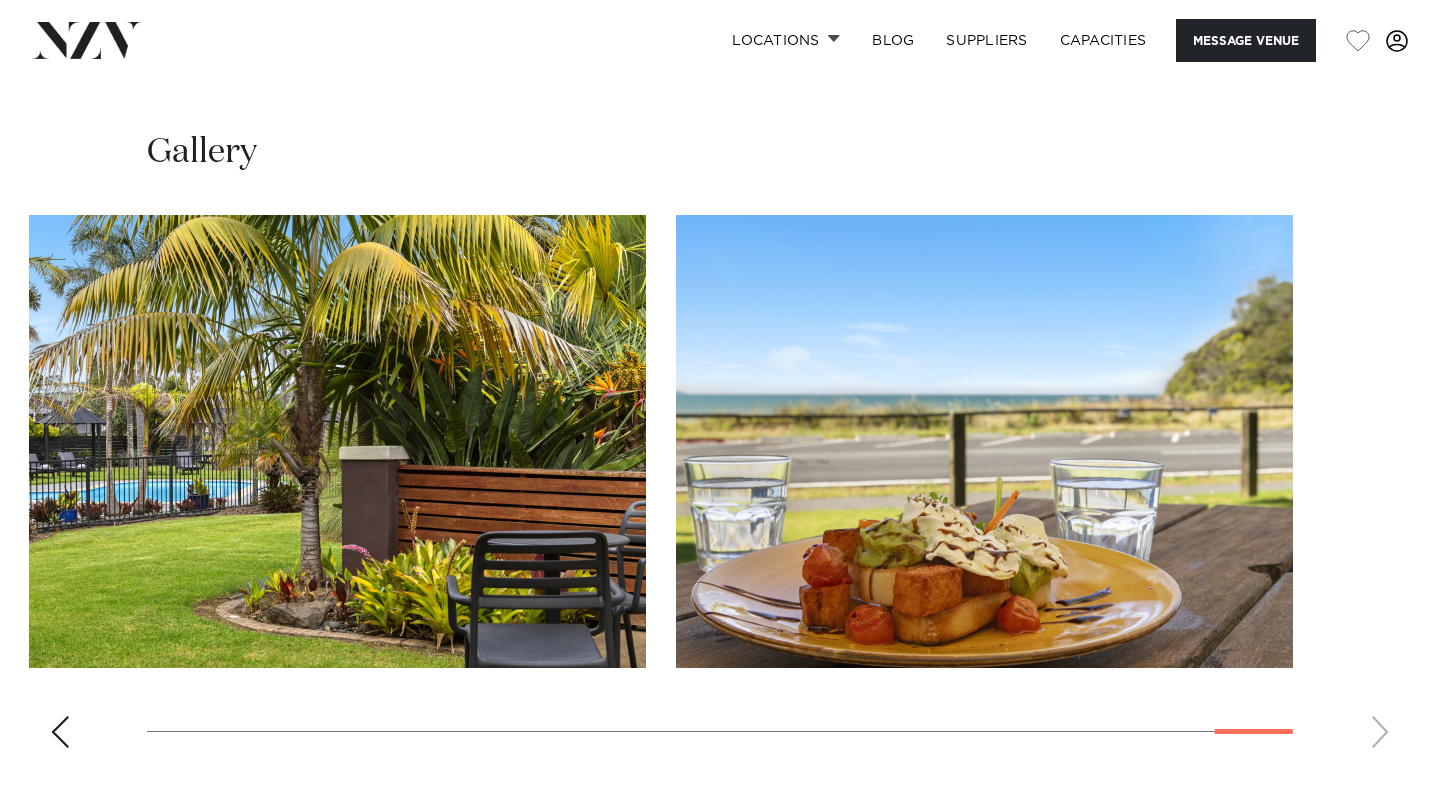 click at bounding box center (720, 489) 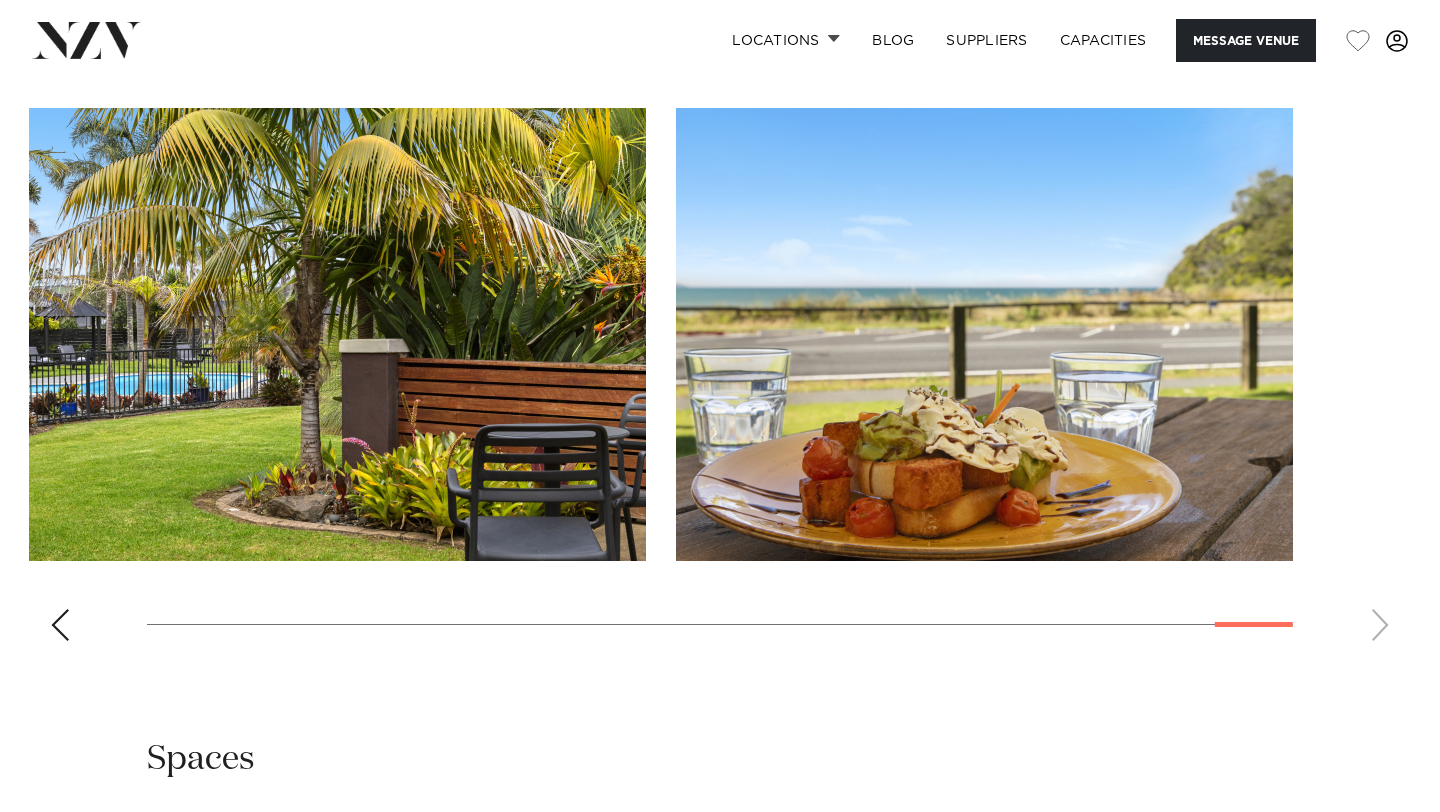 scroll, scrollTop: 1759, scrollLeft: 0, axis: vertical 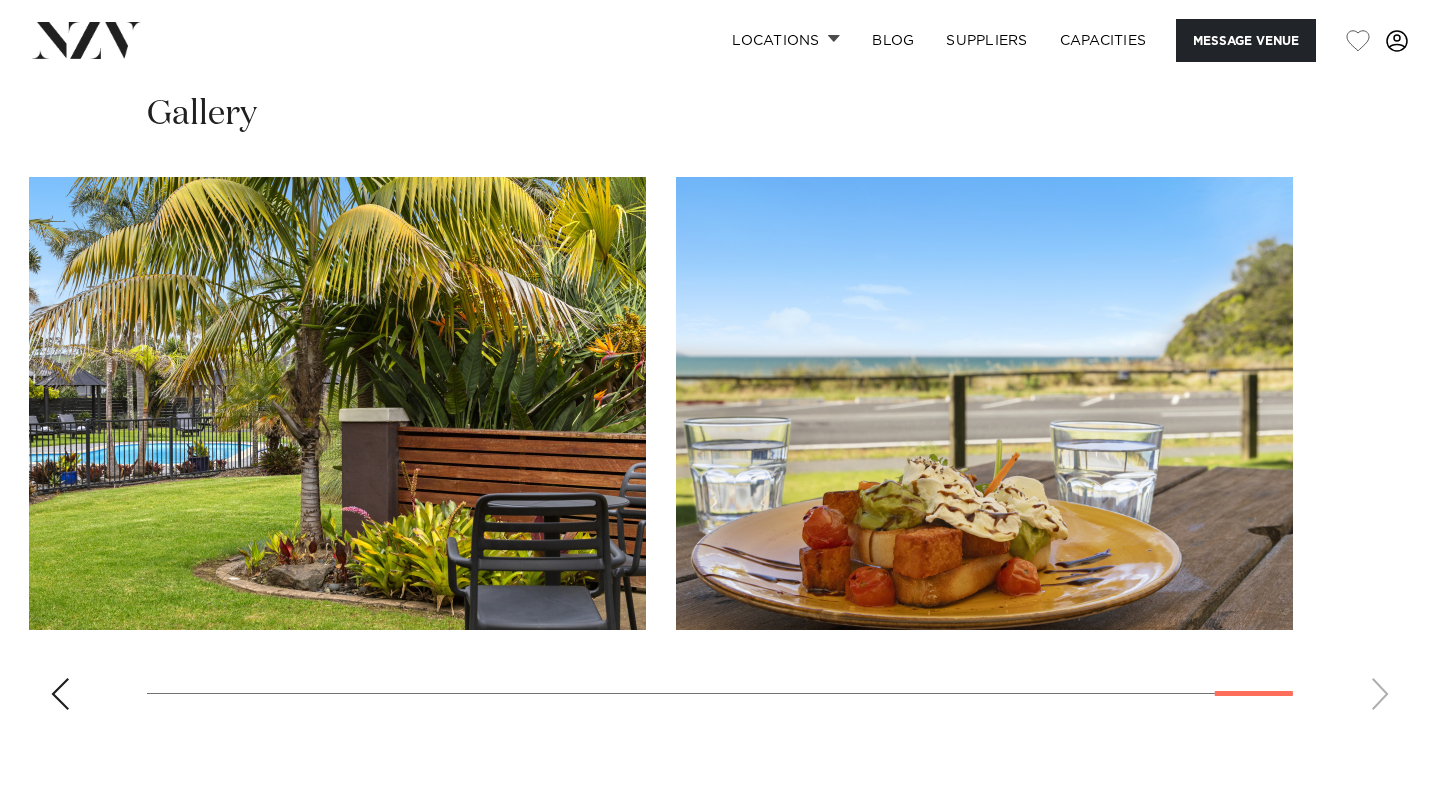 click at bounding box center [60, 694] 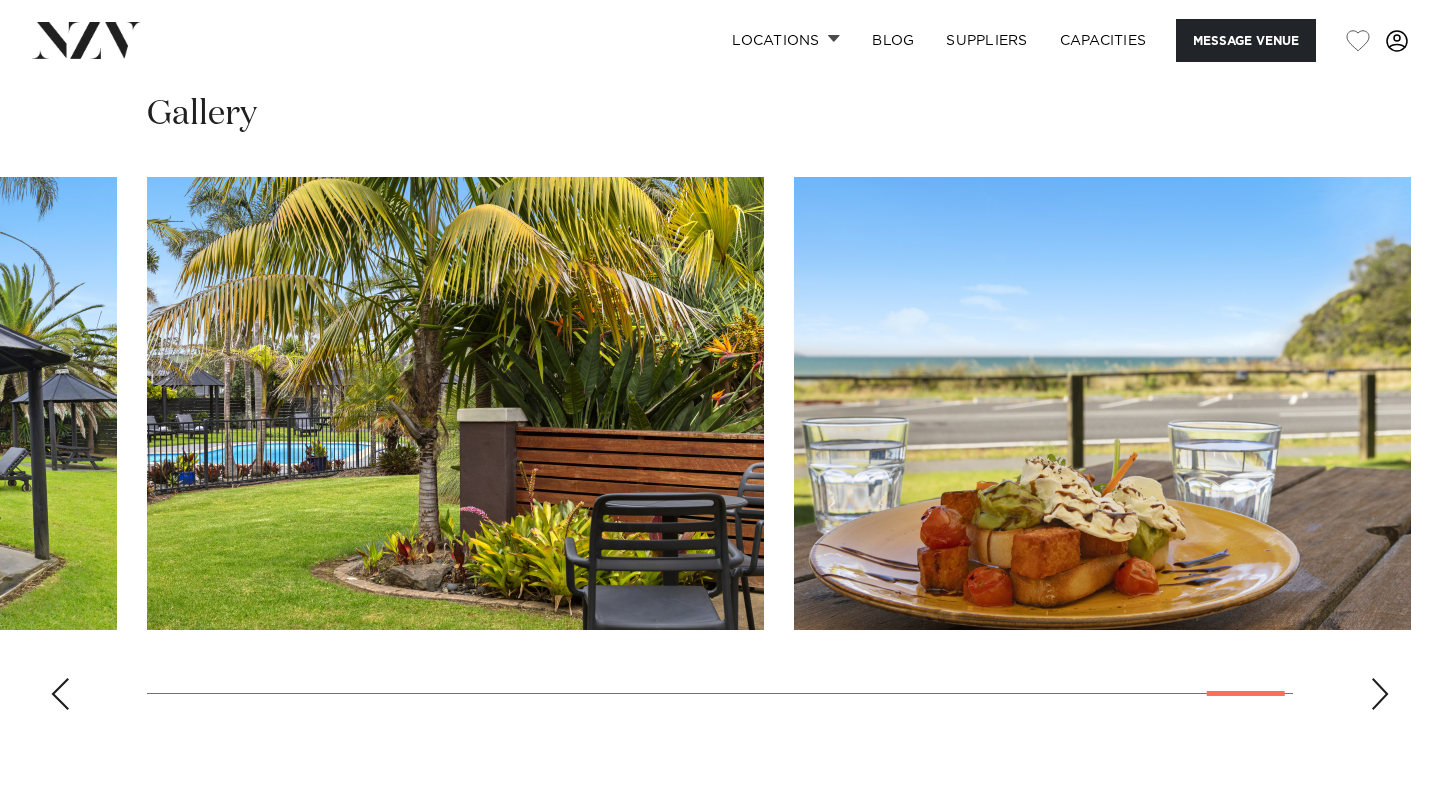 click at bounding box center (60, 694) 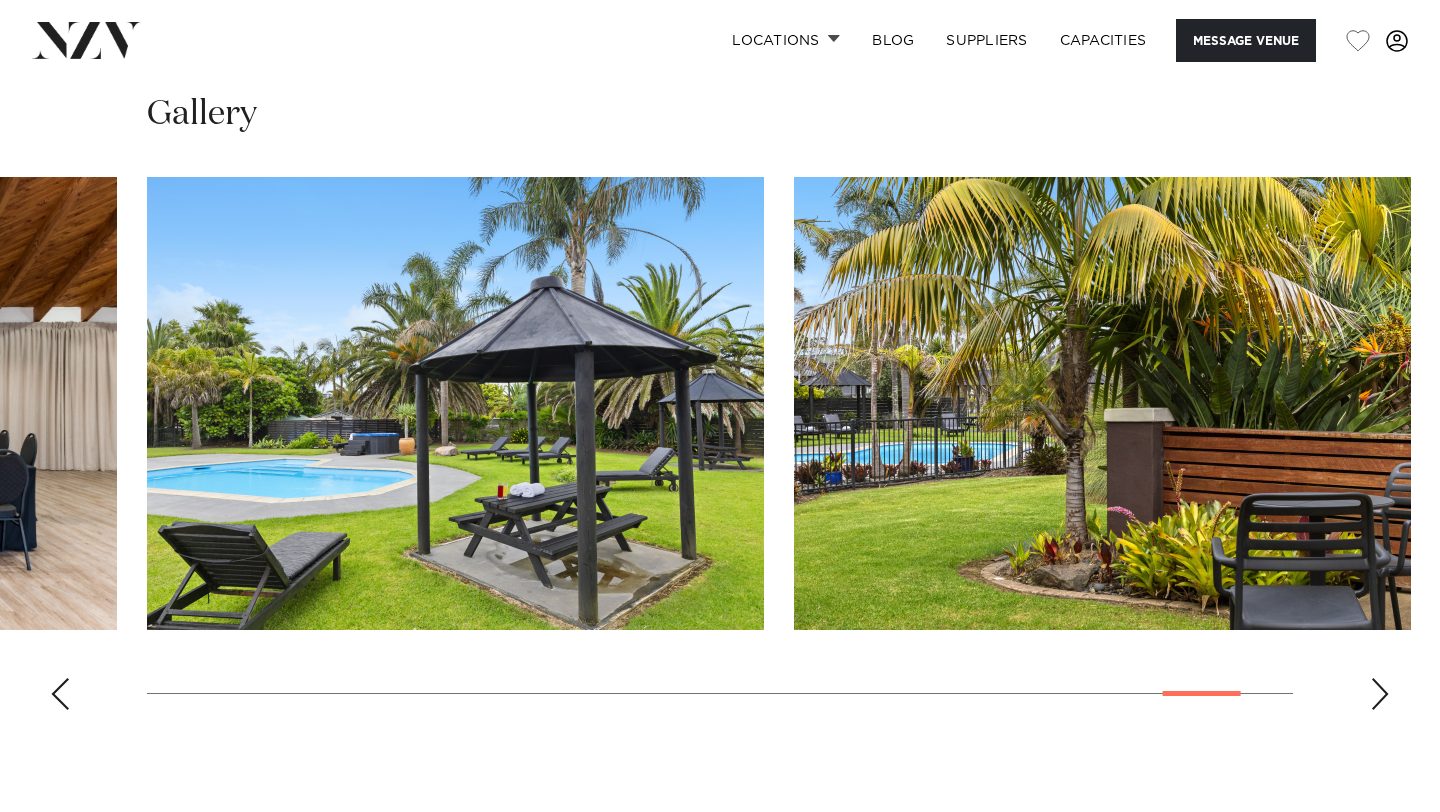 click at bounding box center [60, 694] 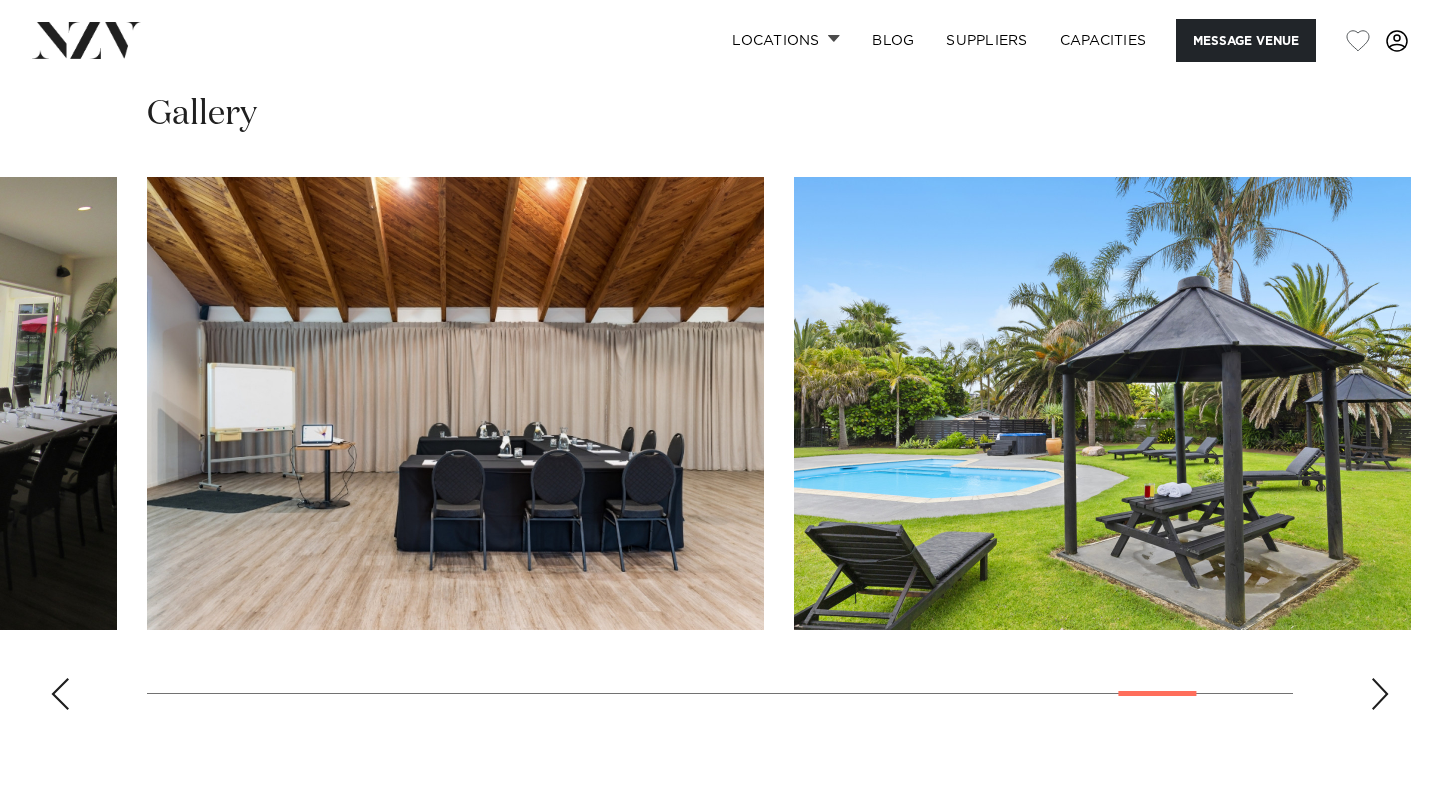 click at bounding box center [60, 694] 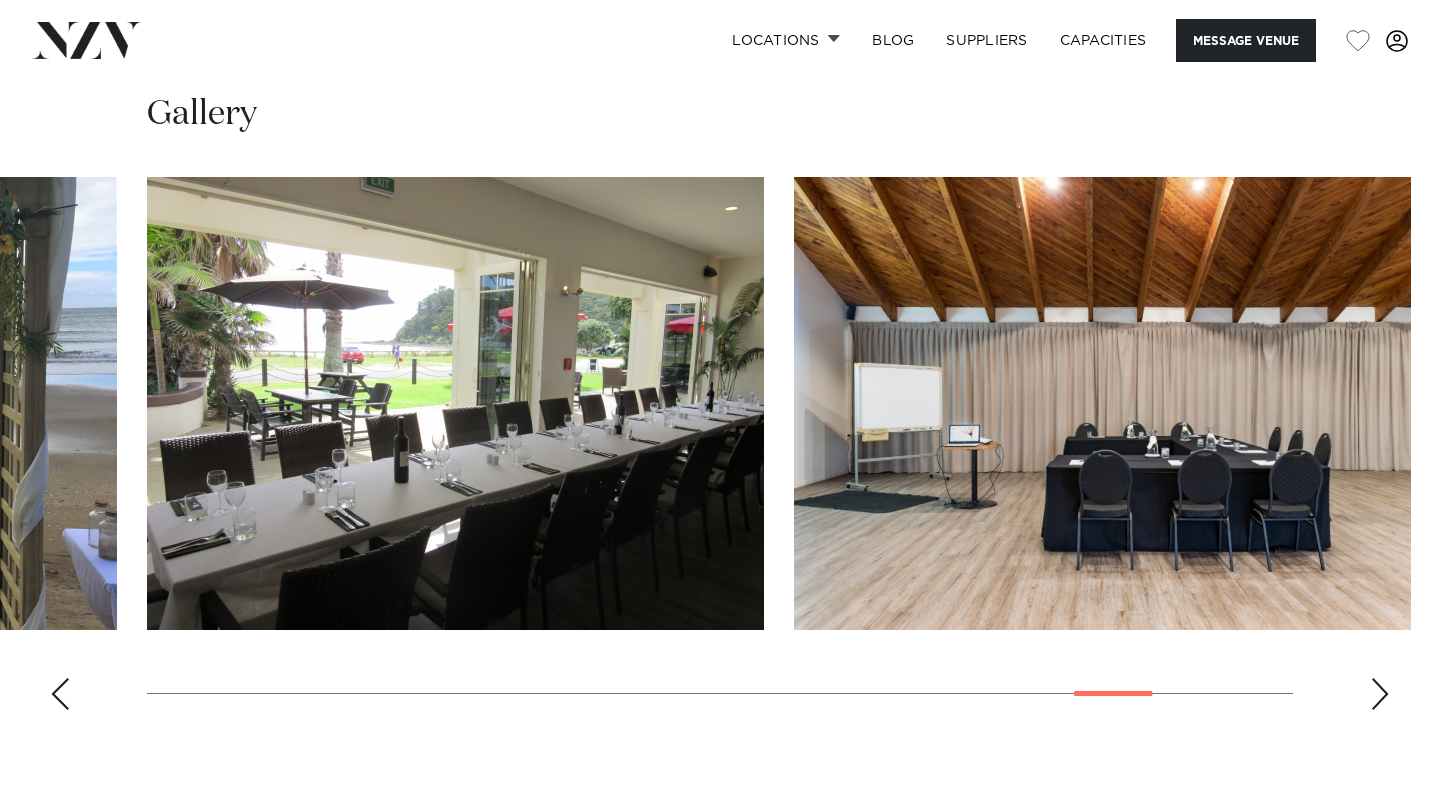 click at bounding box center (60, 694) 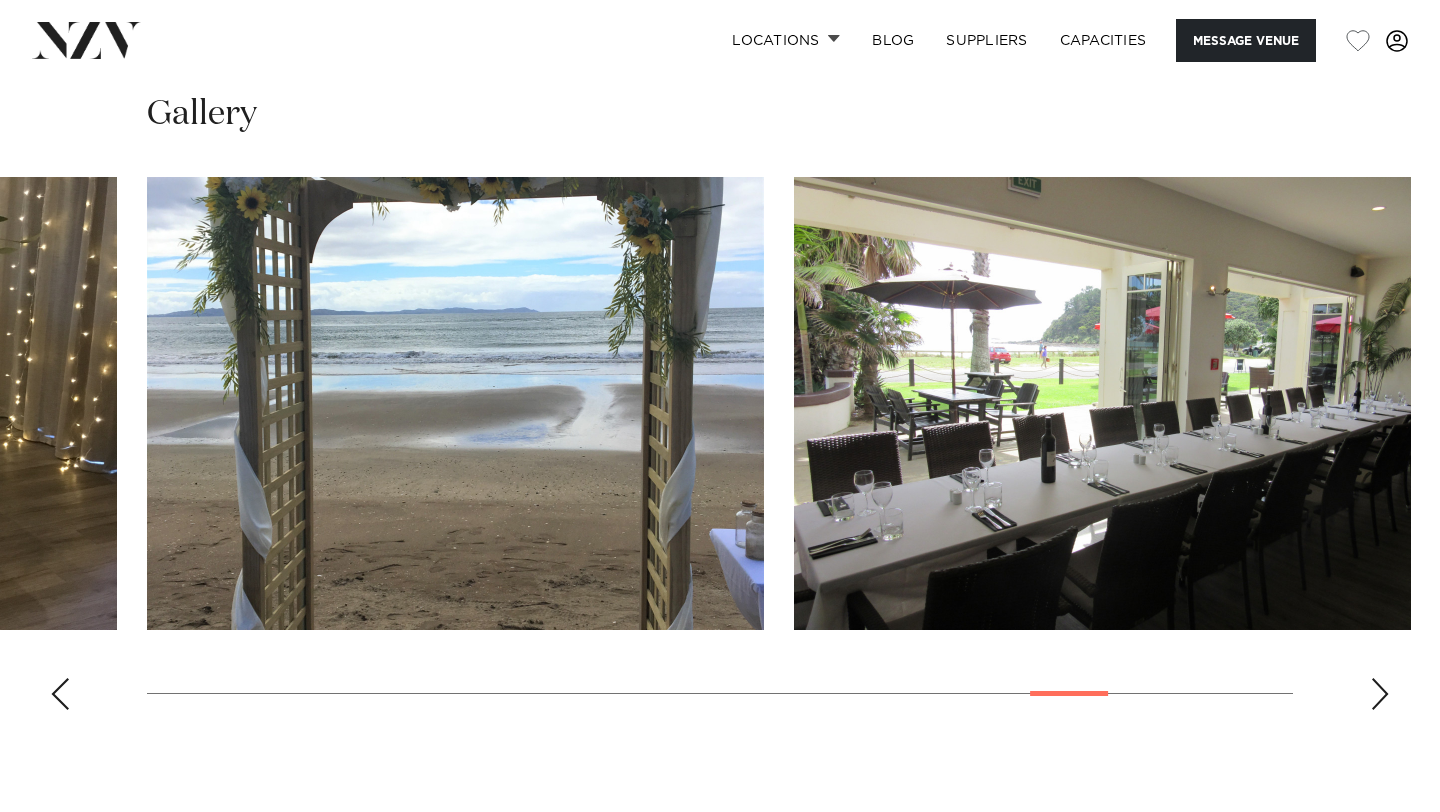 click at bounding box center (60, 694) 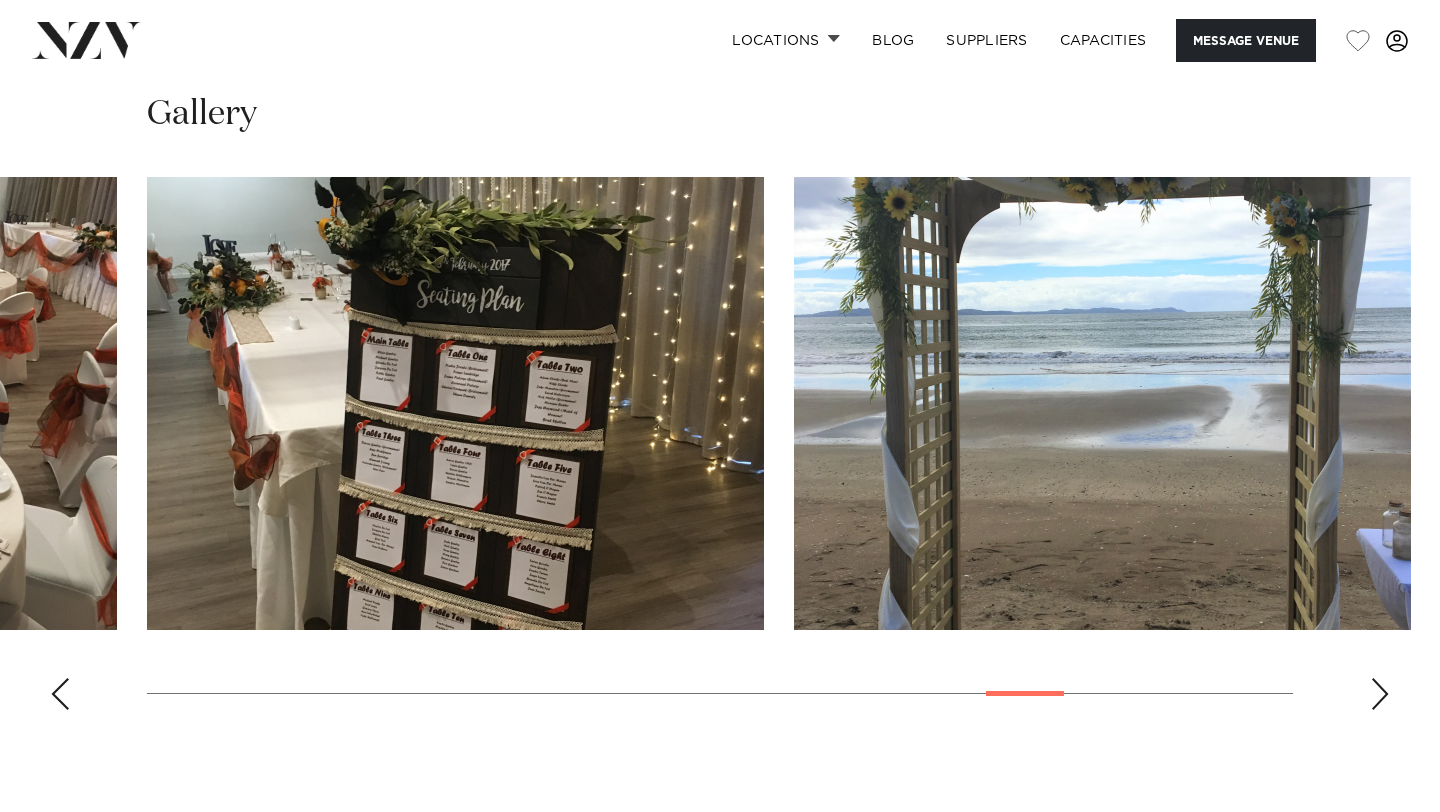 click at bounding box center (60, 694) 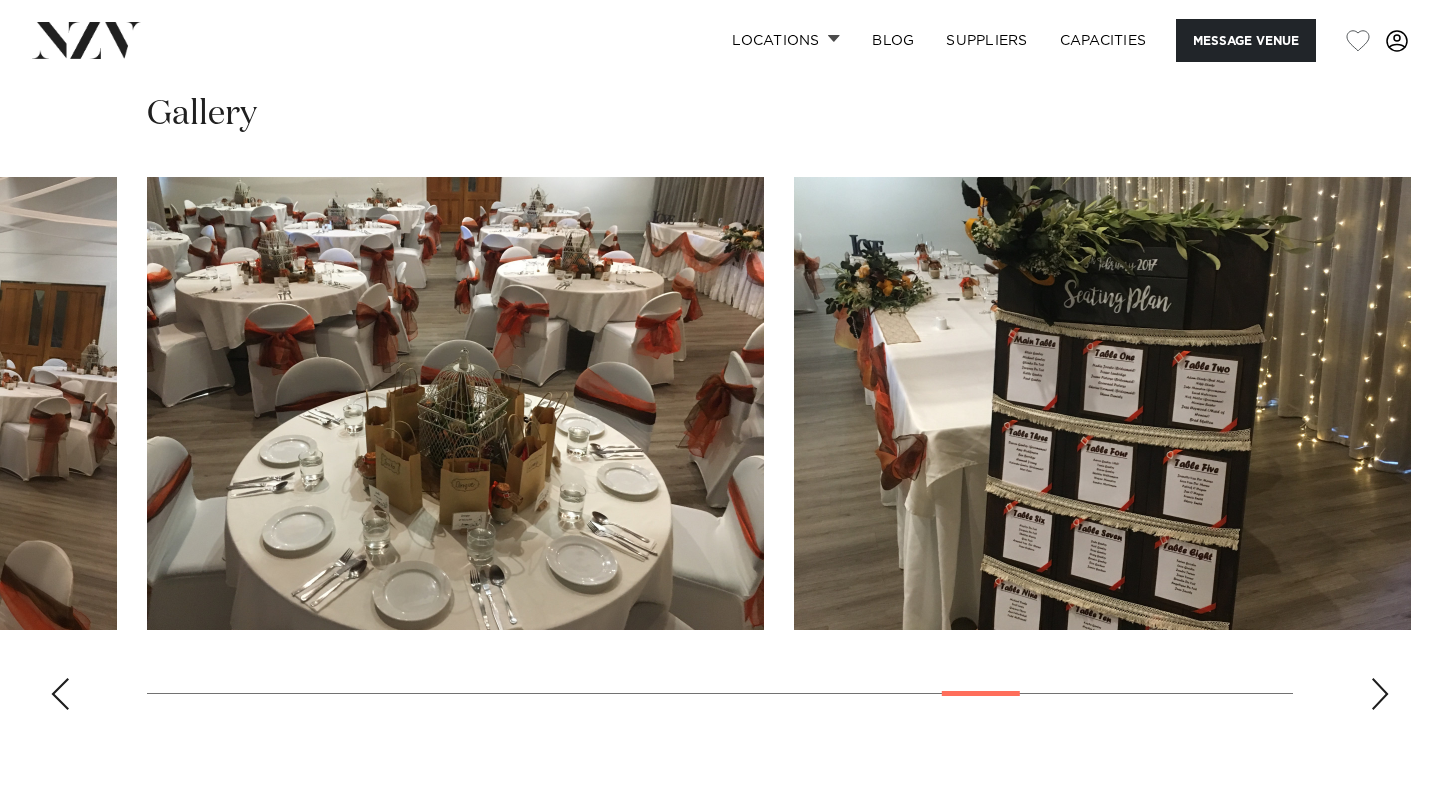 click at bounding box center (60, 694) 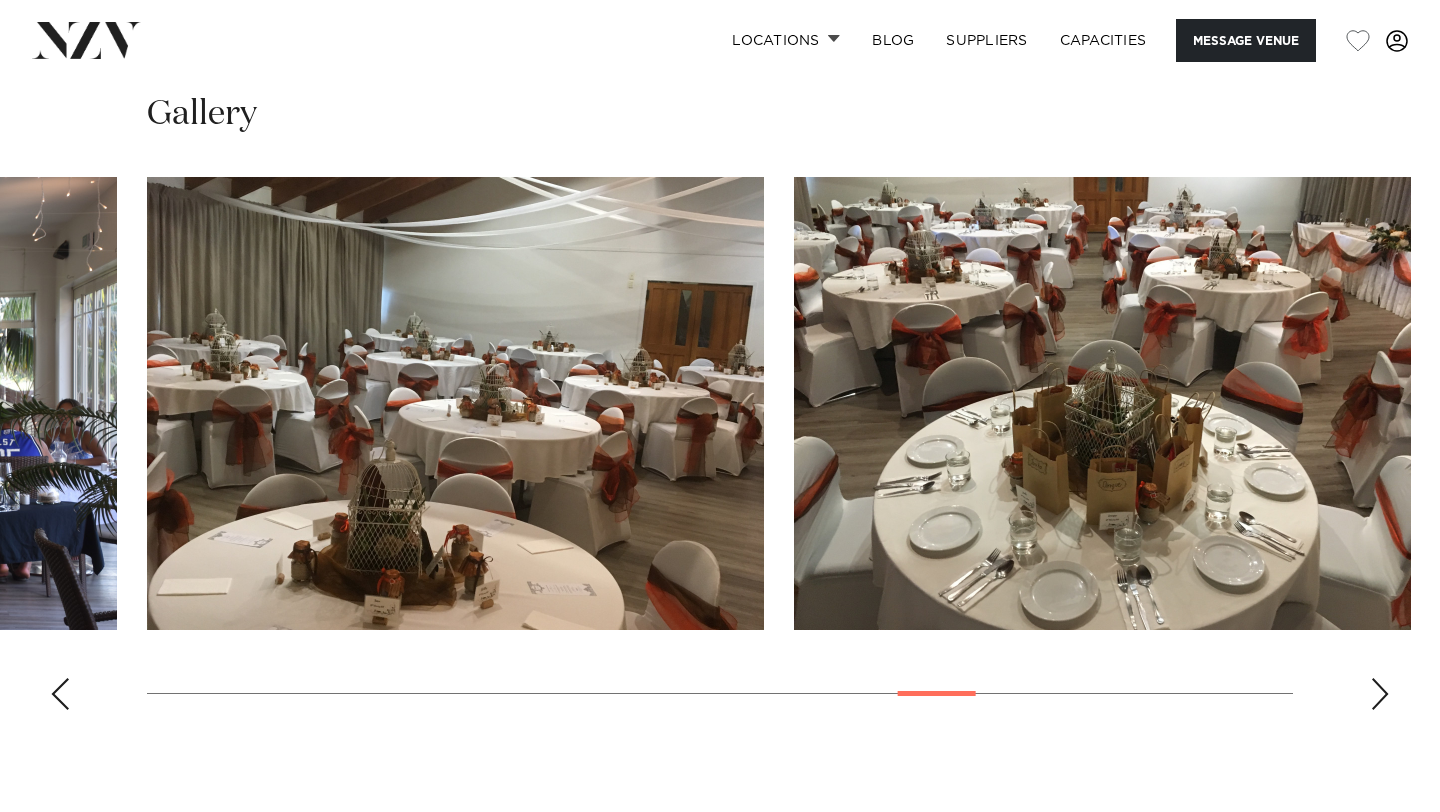 click at bounding box center (60, 694) 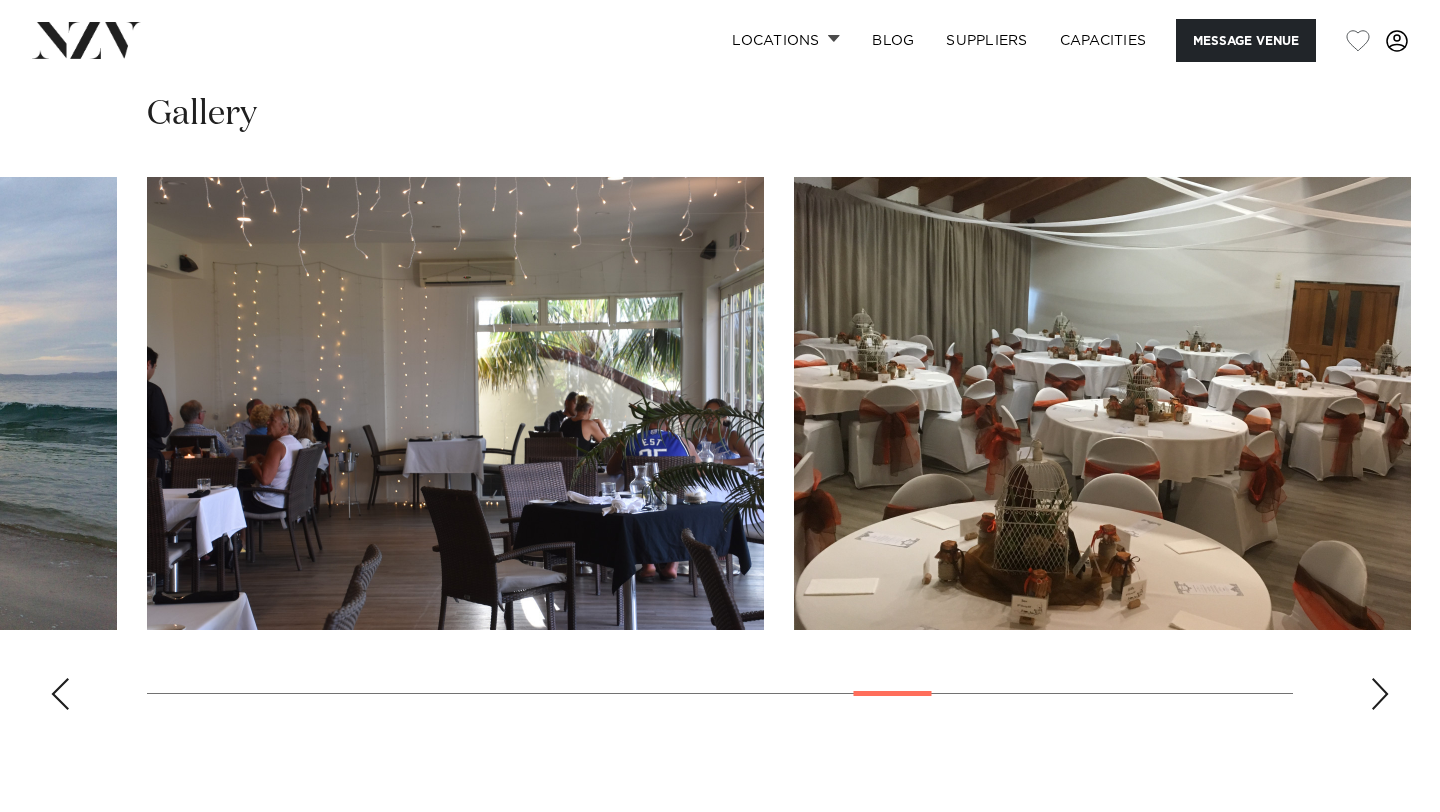 click at bounding box center (60, 694) 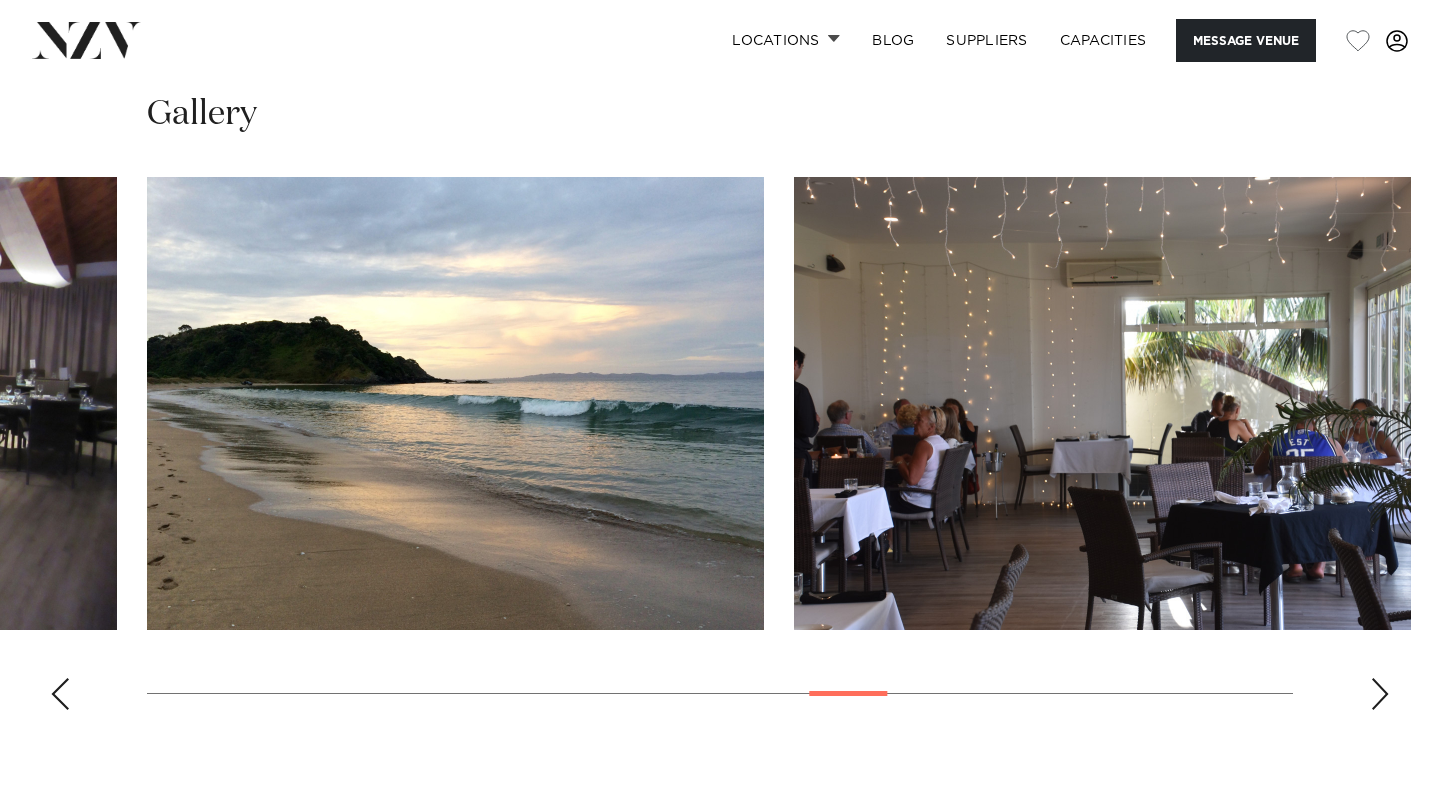 click at bounding box center (60, 694) 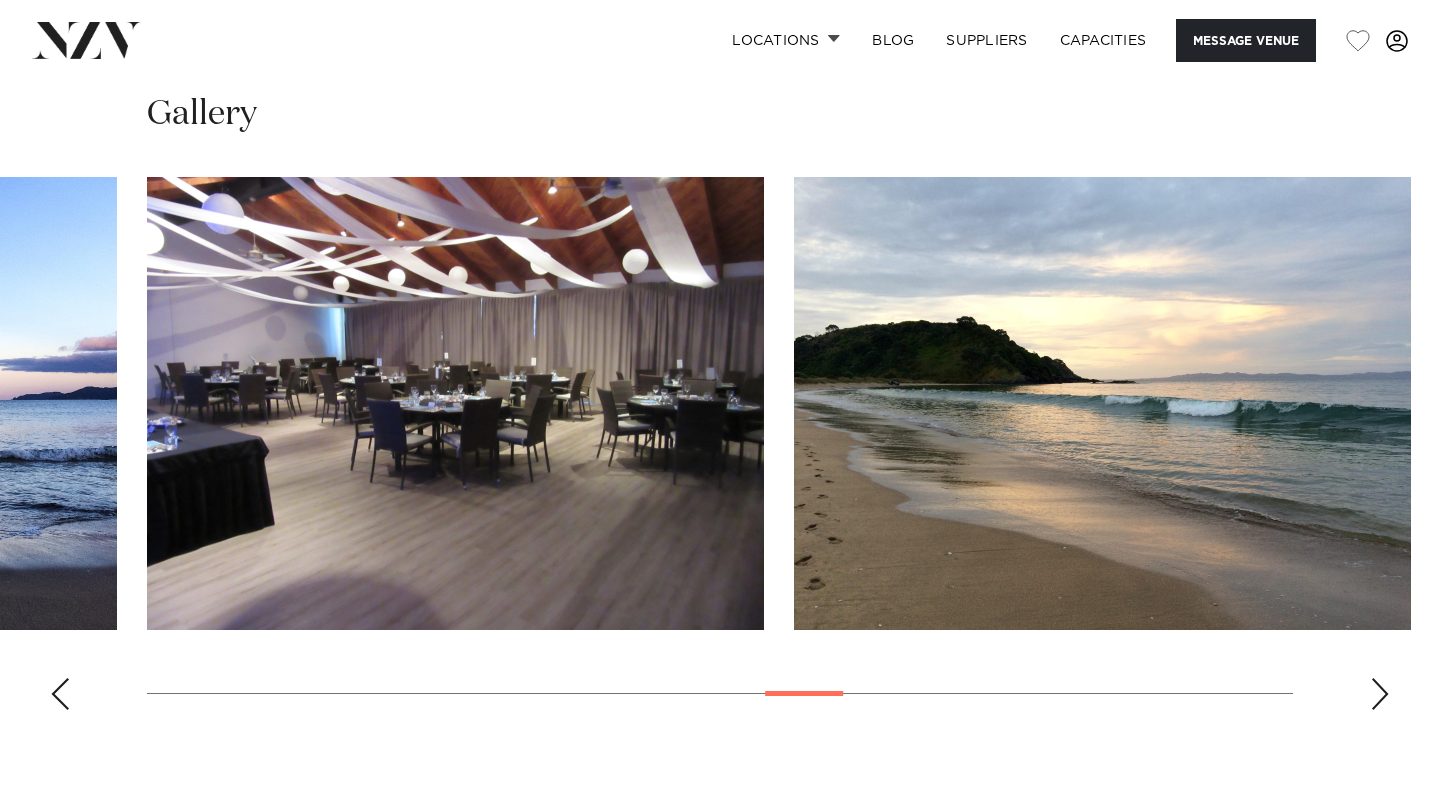 click at bounding box center [60, 694] 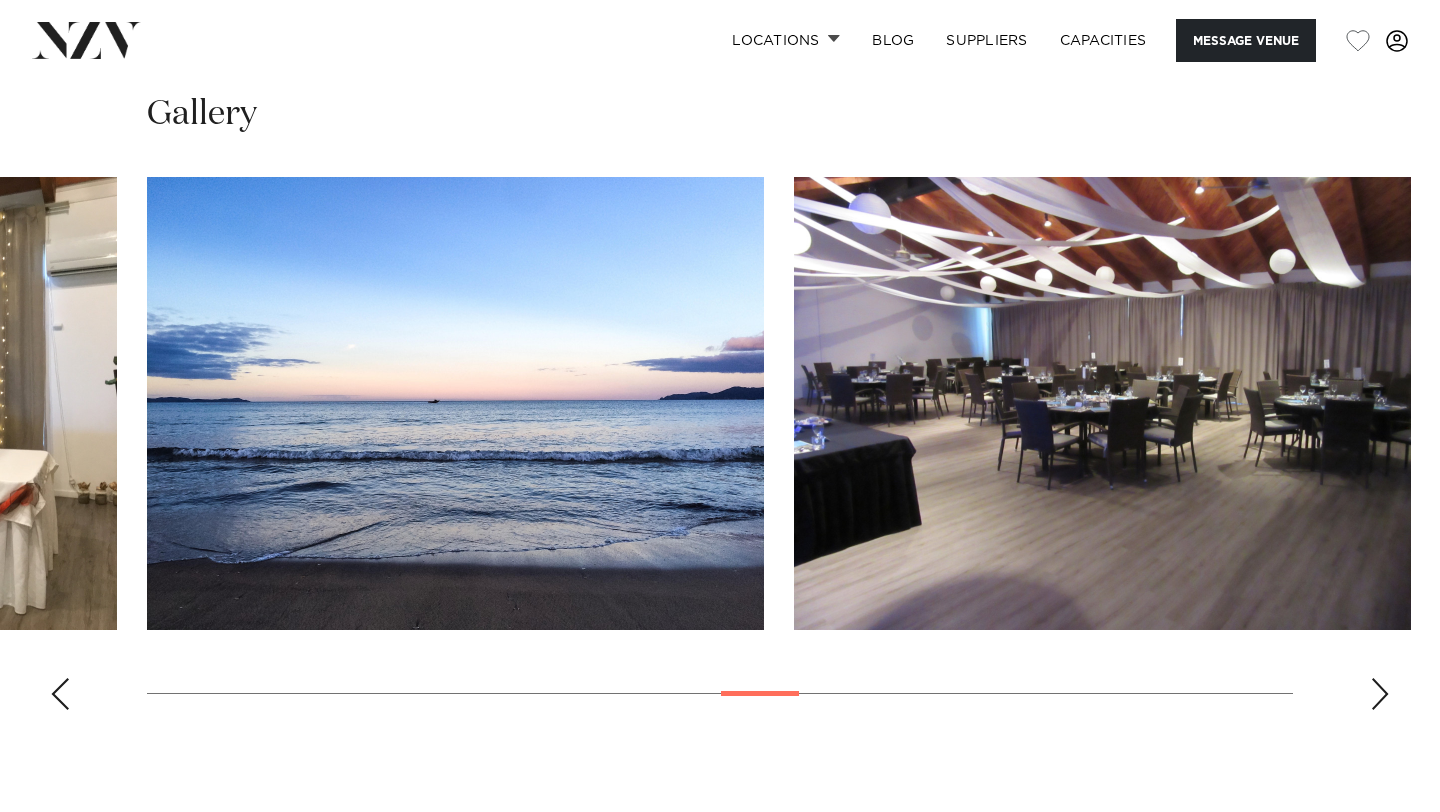 click at bounding box center [60, 694] 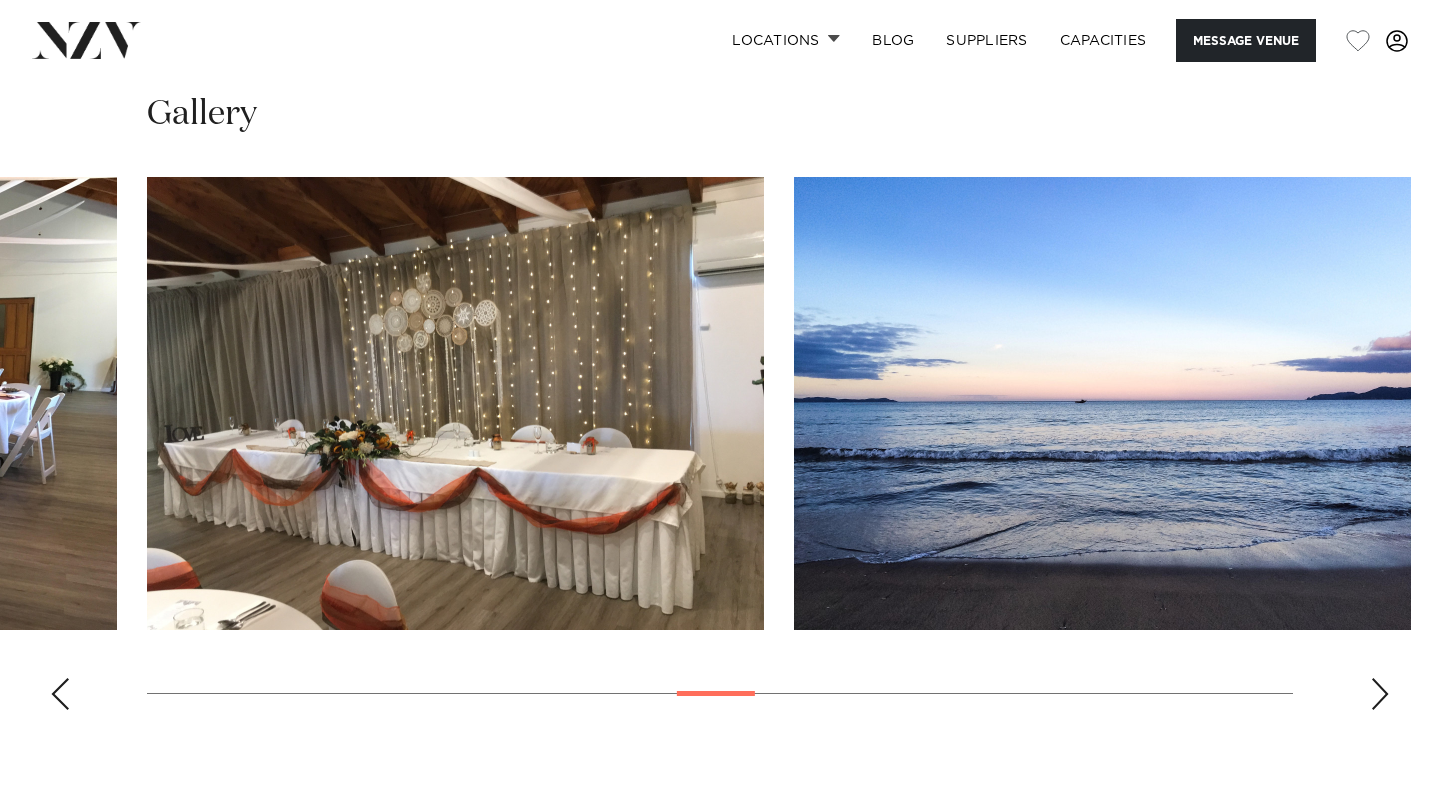 click at bounding box center (60, 694) 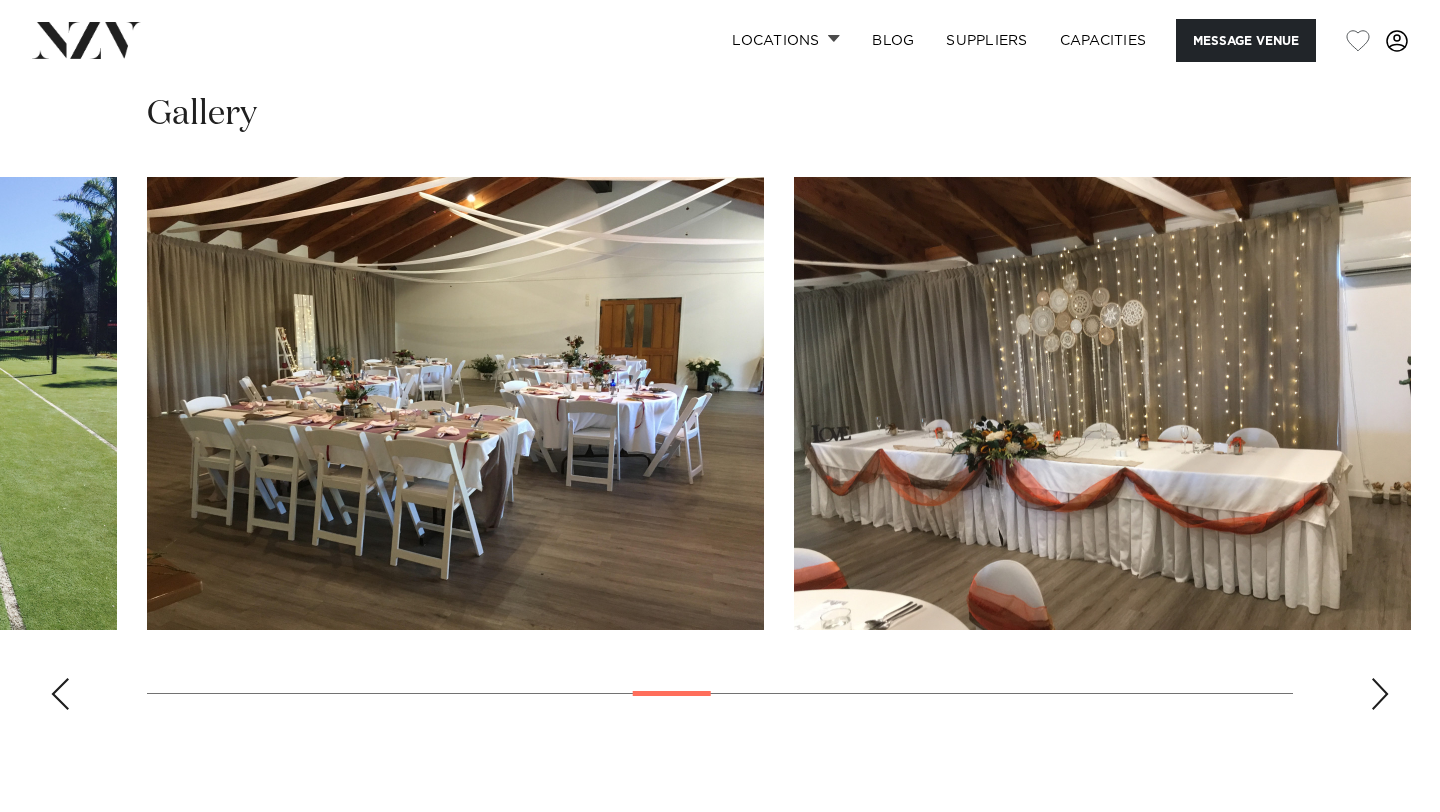 click at bounding box center (60, 694) 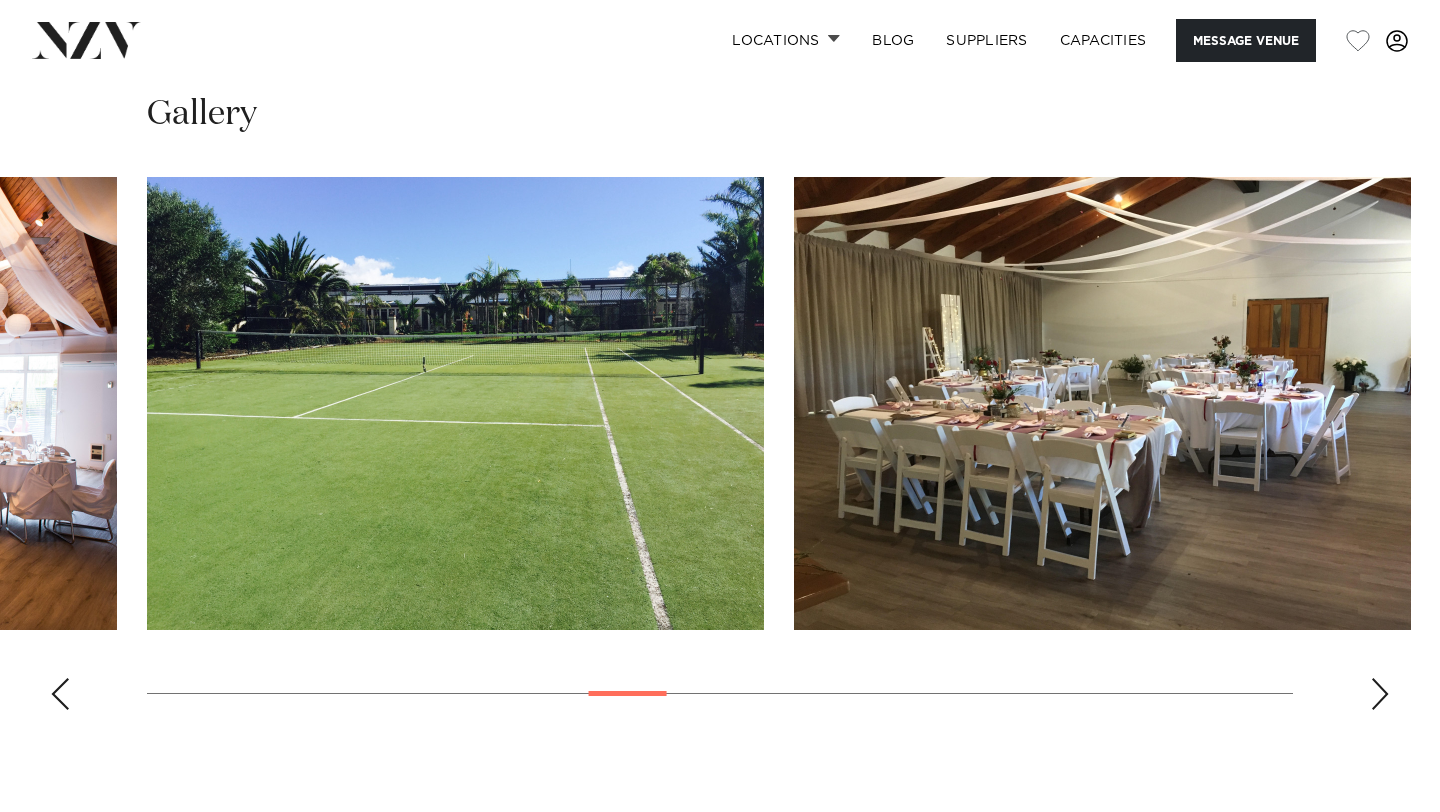 click at bounding box center (60, 694) 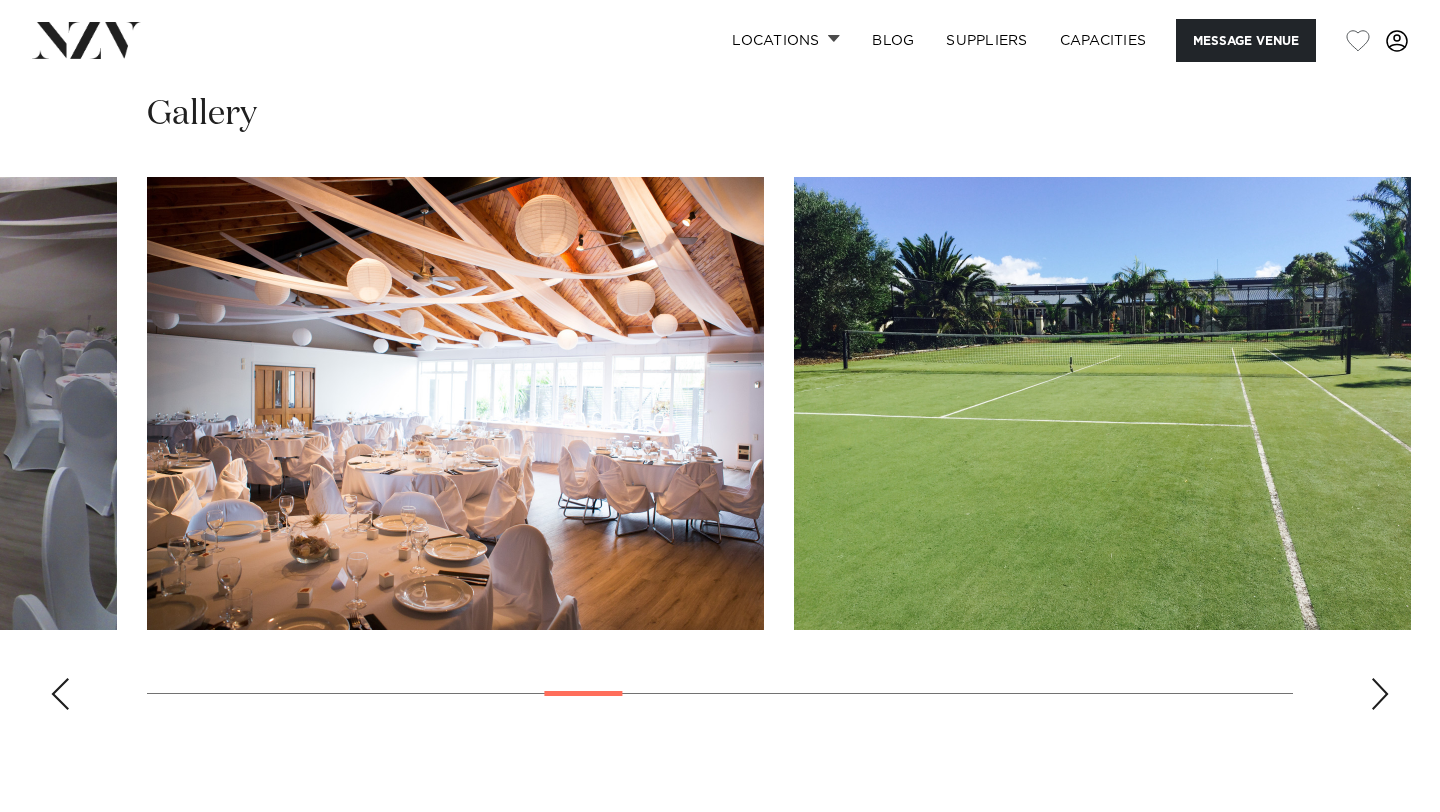 click at bounding box center (60, 694) 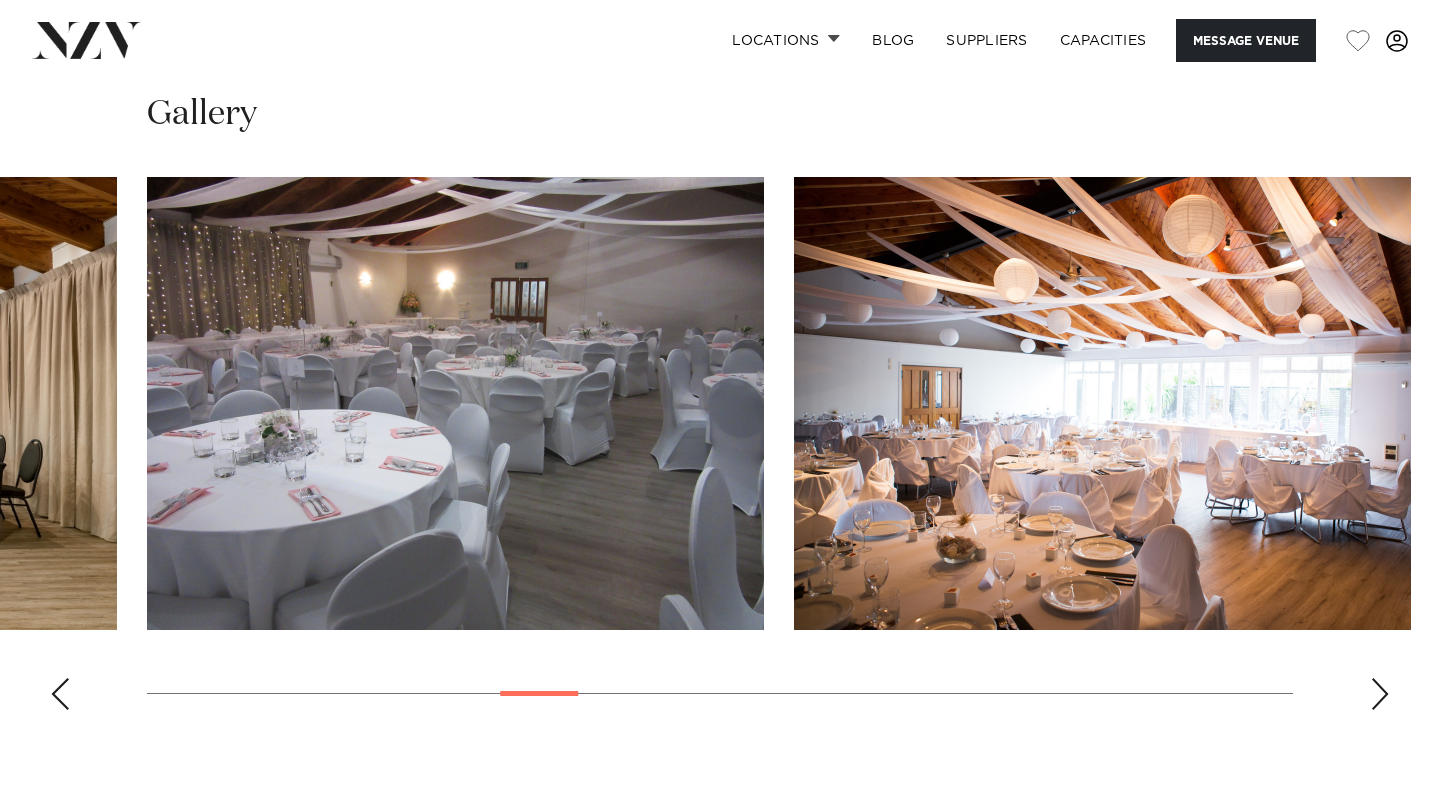 click at bounding box center (60, 694) 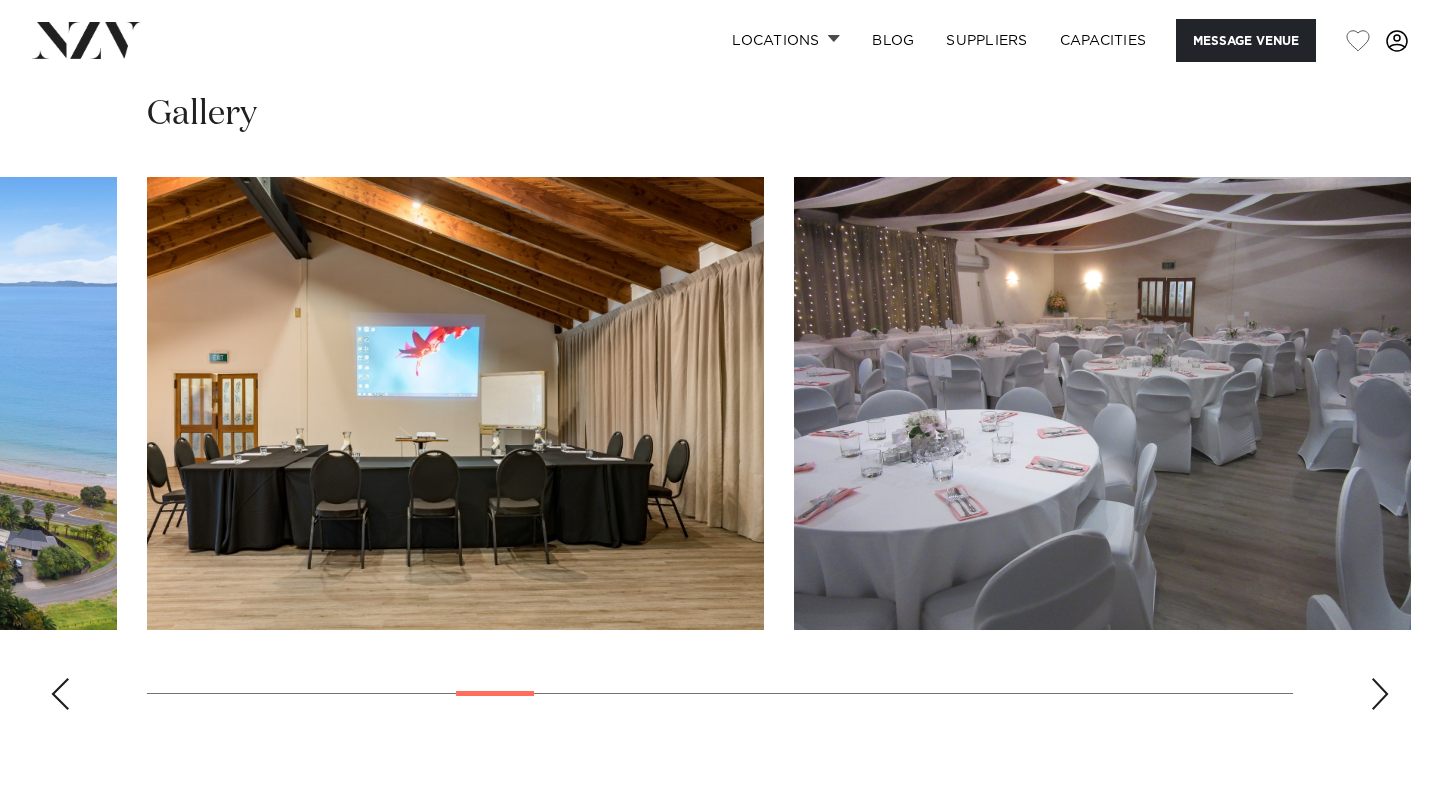 click at bounding box center [60, 694] 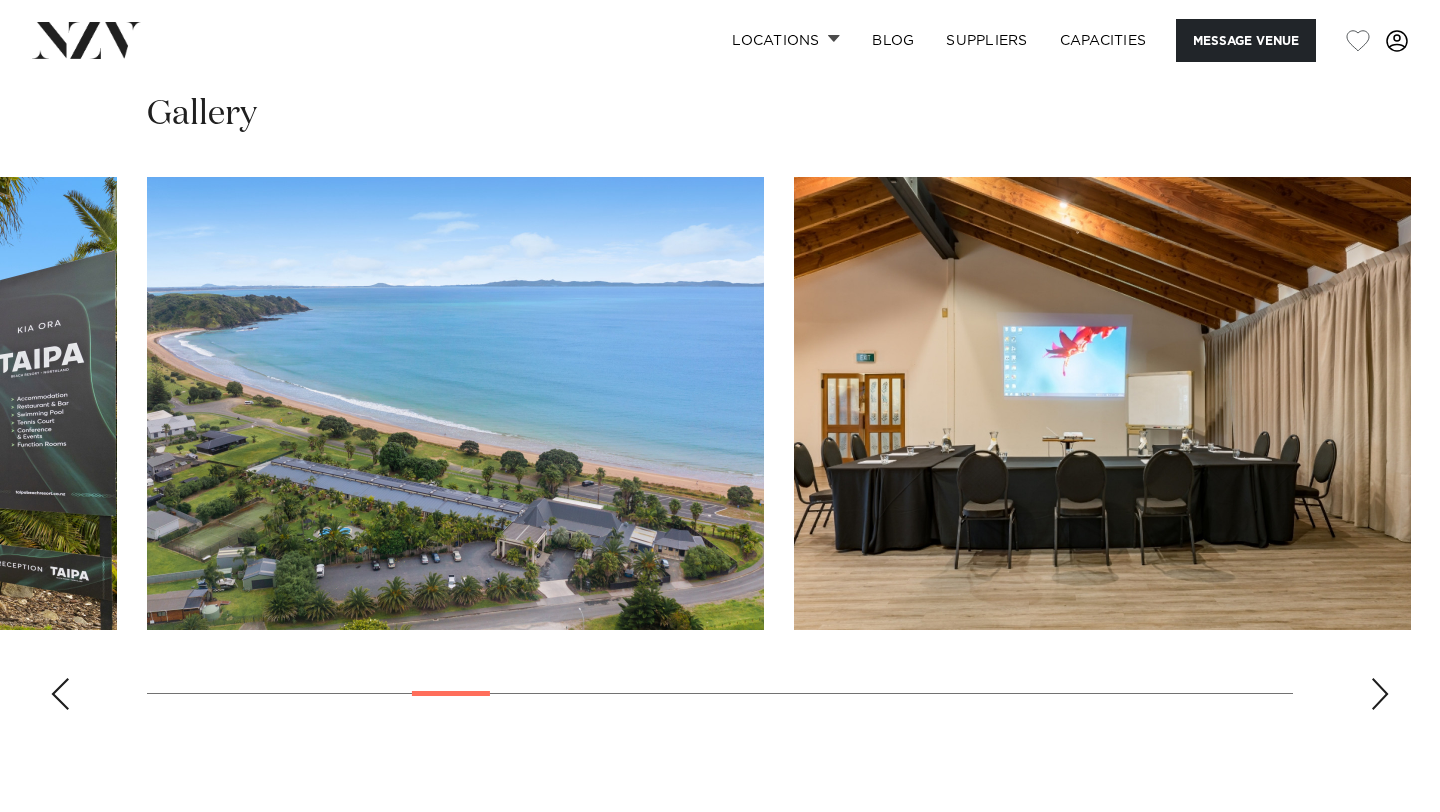 click at bounding box center (60, 694) 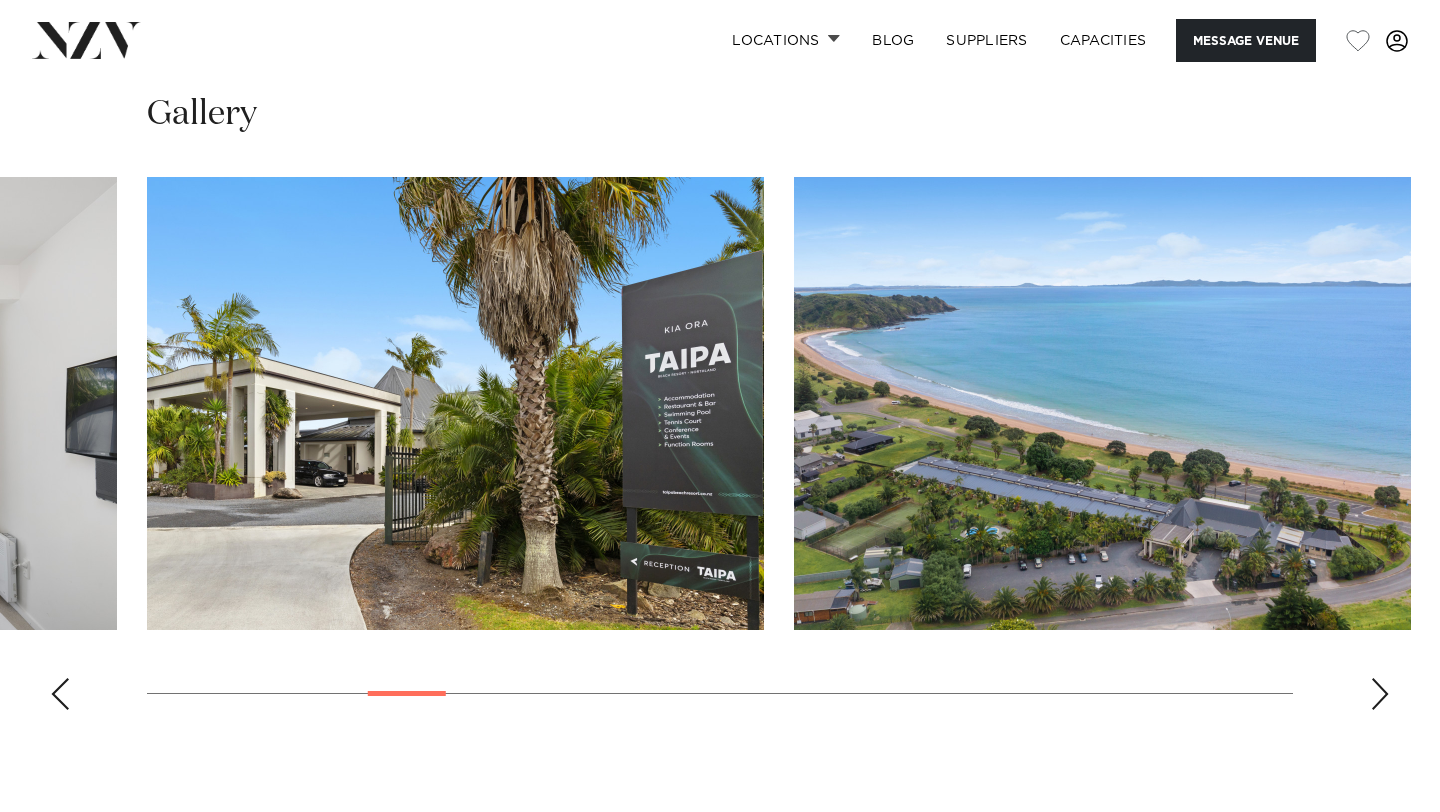click at bounding box center [60, 694] 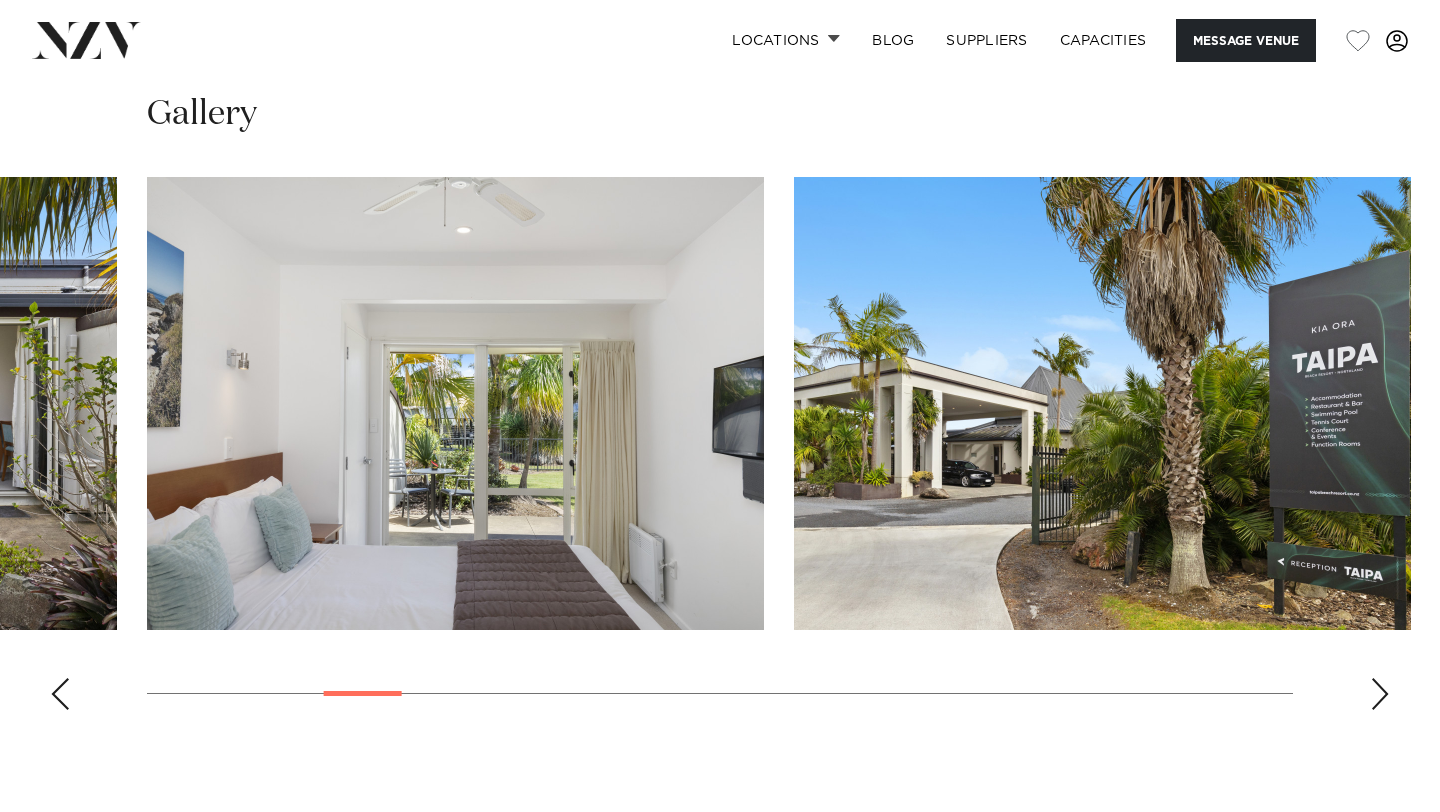 click at bounding box center [60, 694] 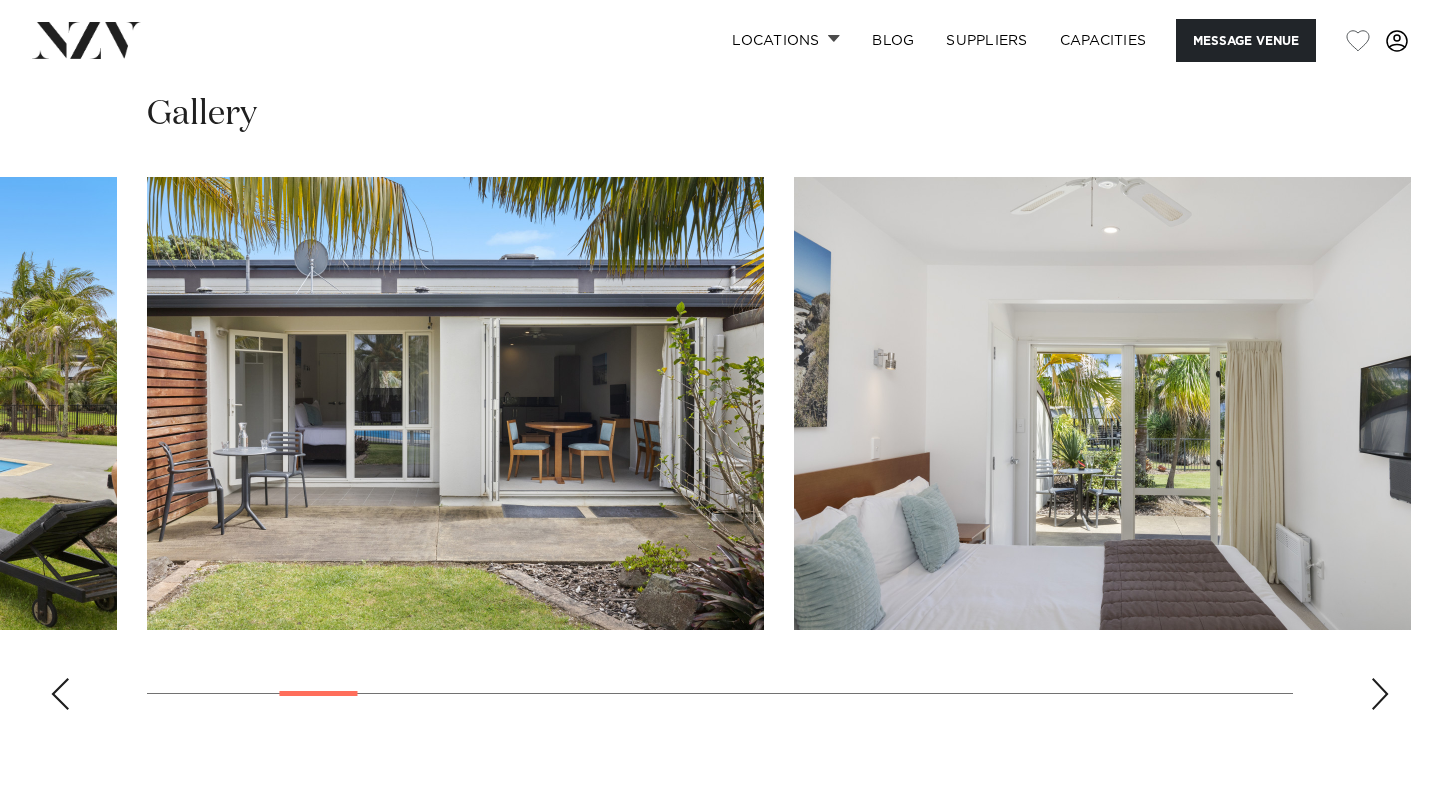 click at bounding box center (60, 694) 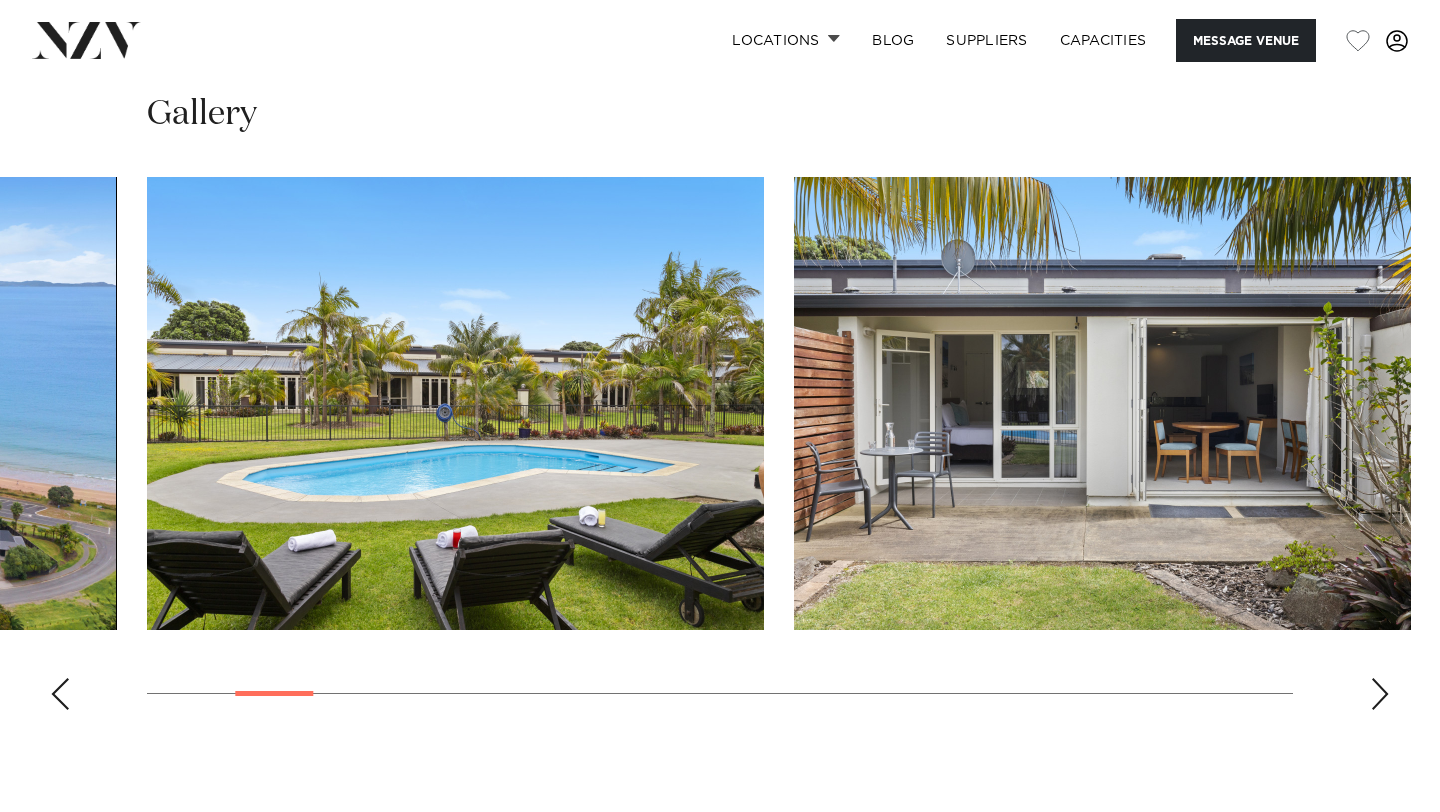 click at bounding box center (60, 694) 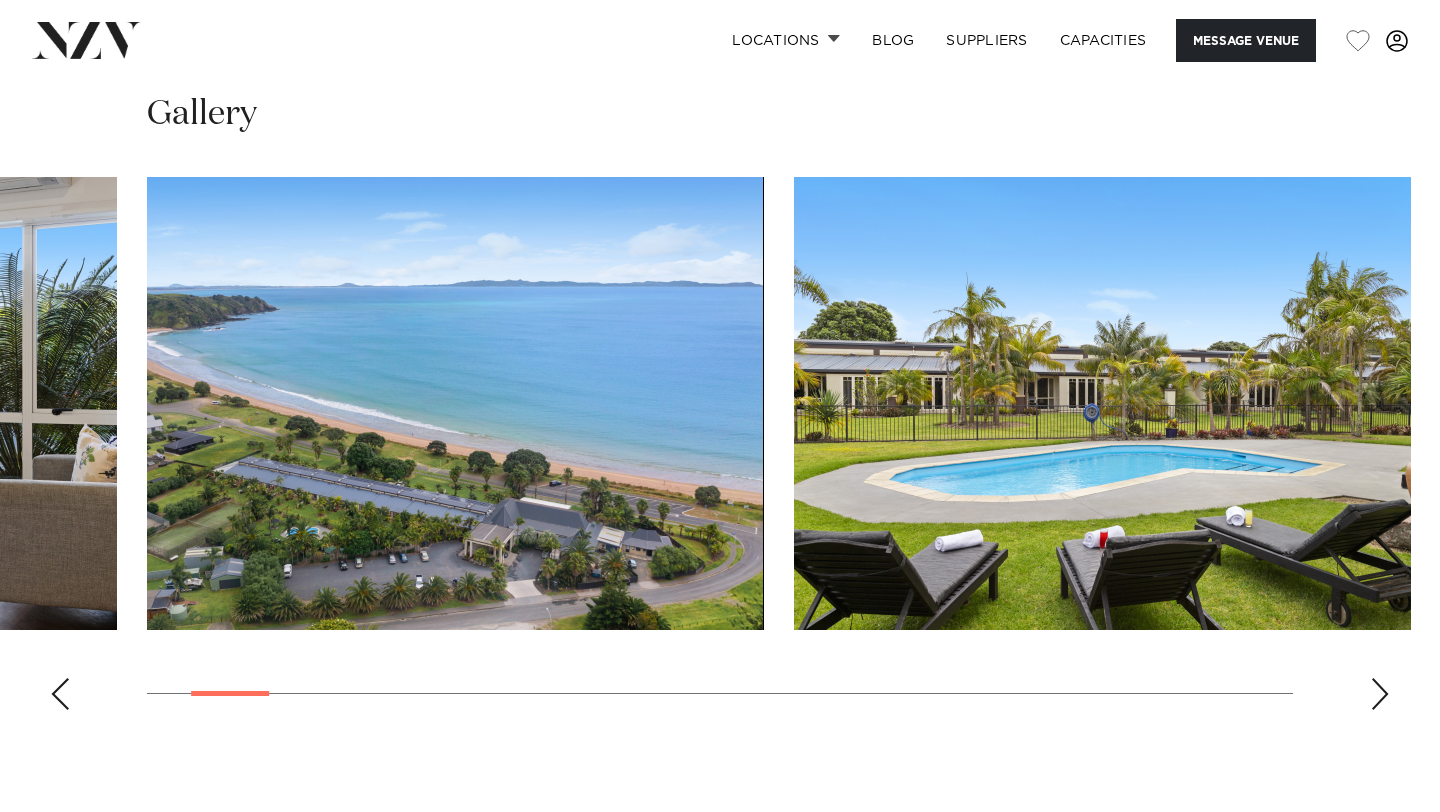 click at bounding box center (60, 694) 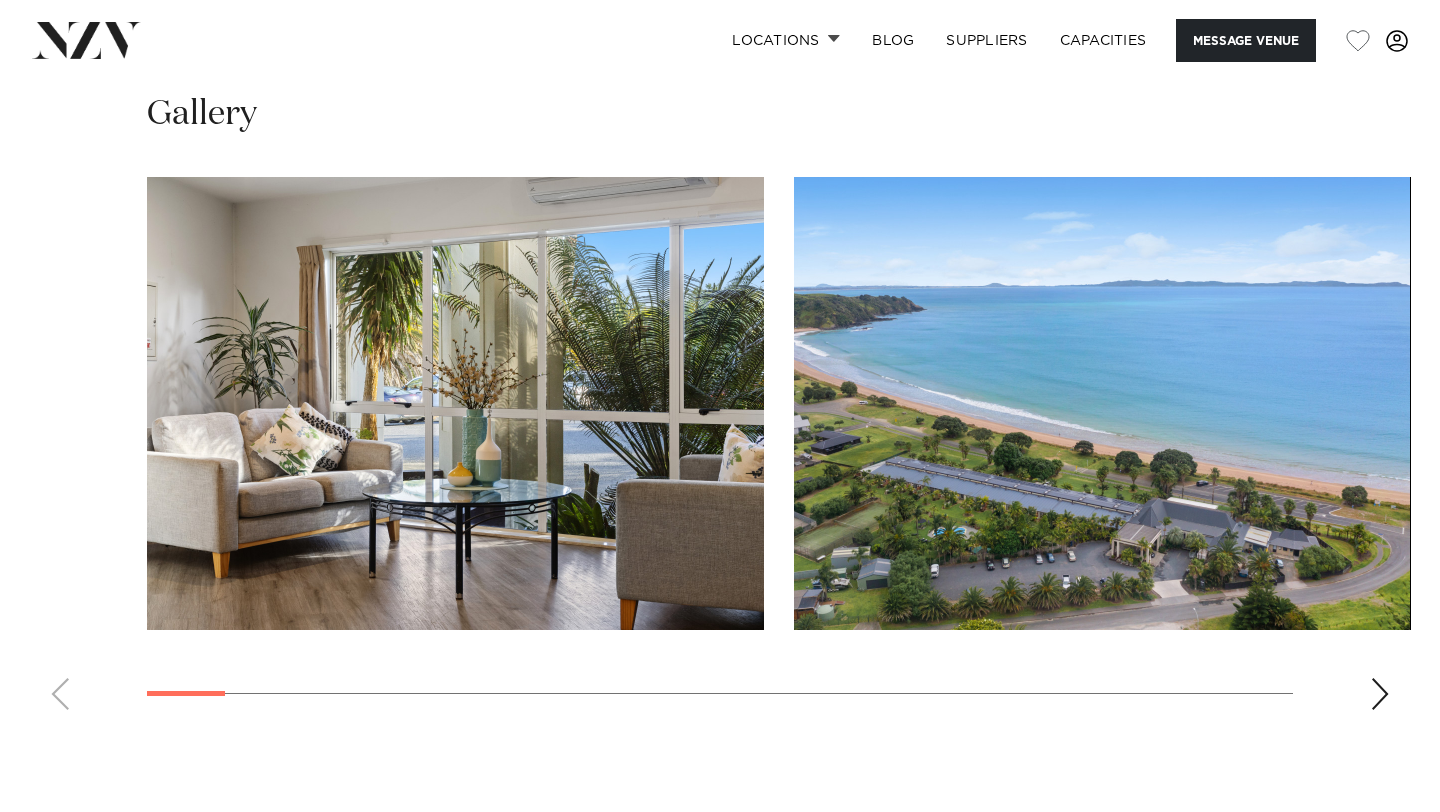 click at bounding box center (720, 451) 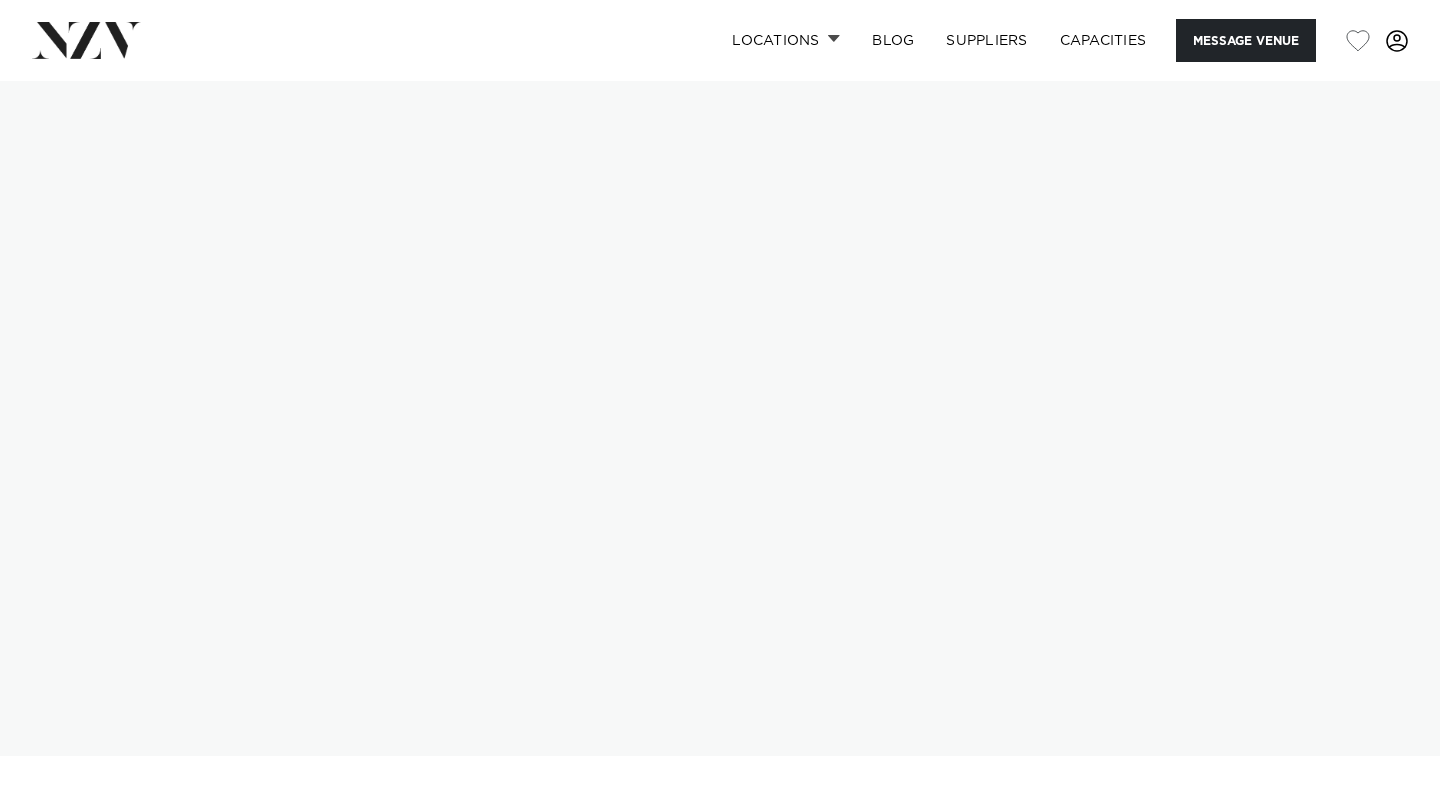scroll, scrollTop: 0, scrollLeft: 0, axis: both 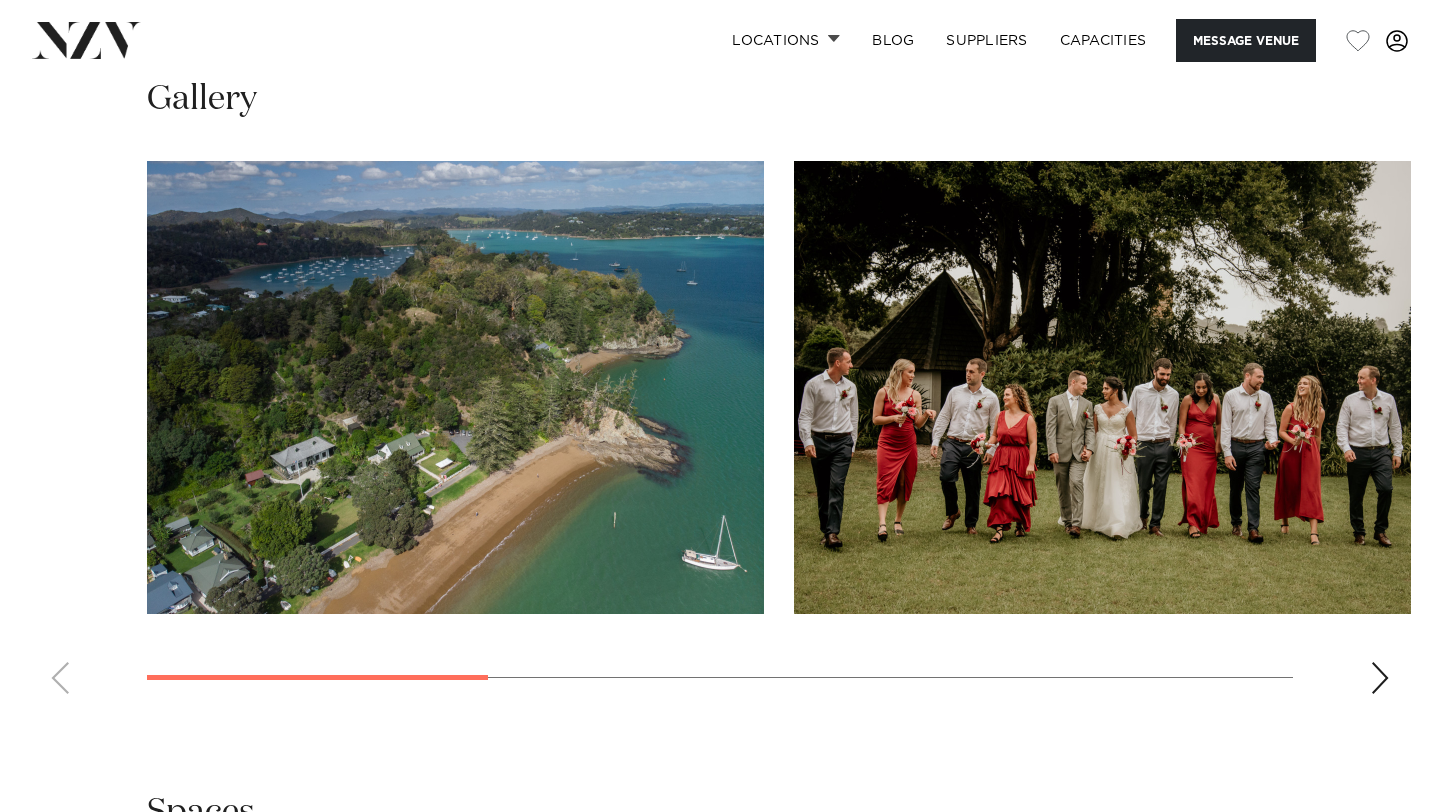 click at bounding box center [1380, 678] 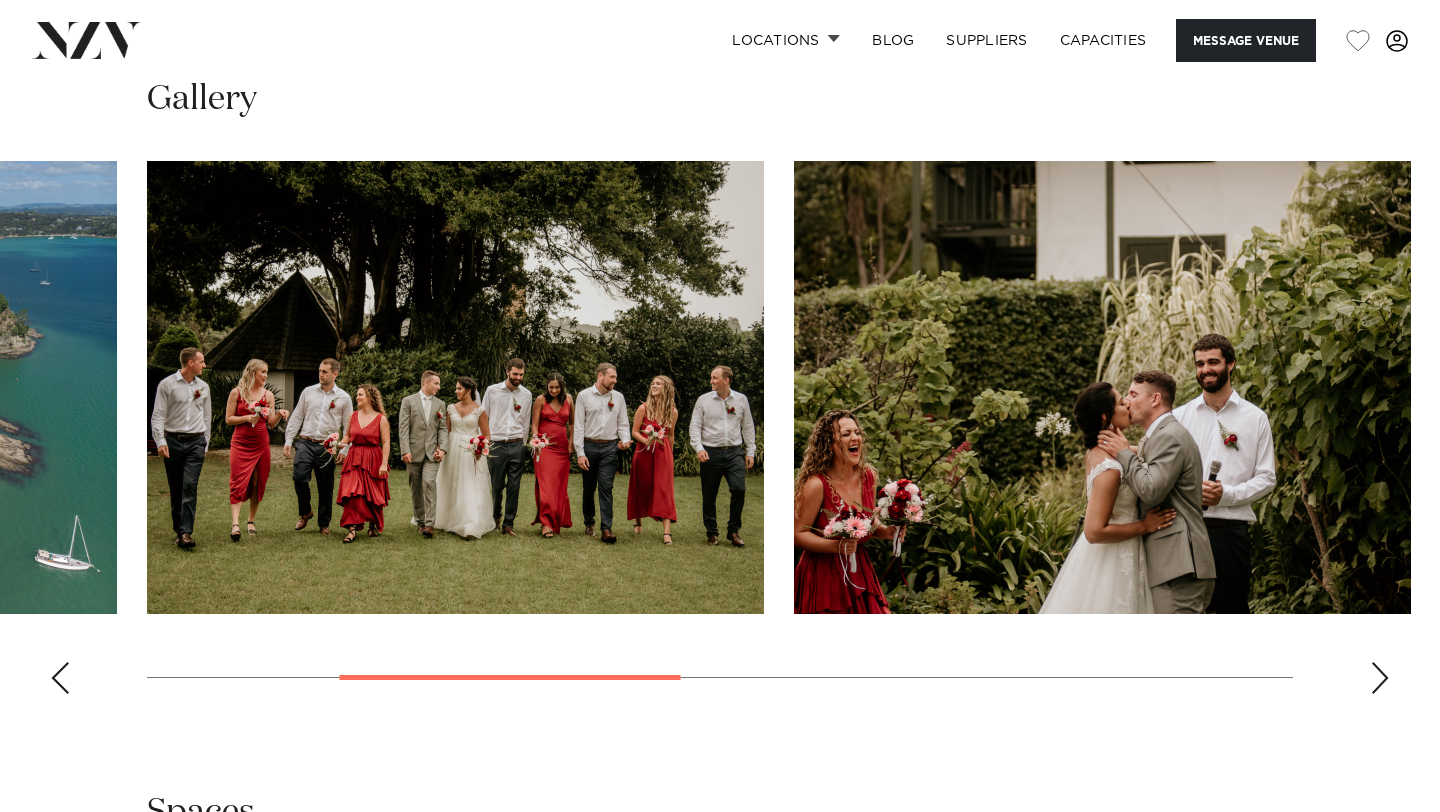 click at bounding box center (1380, 678) 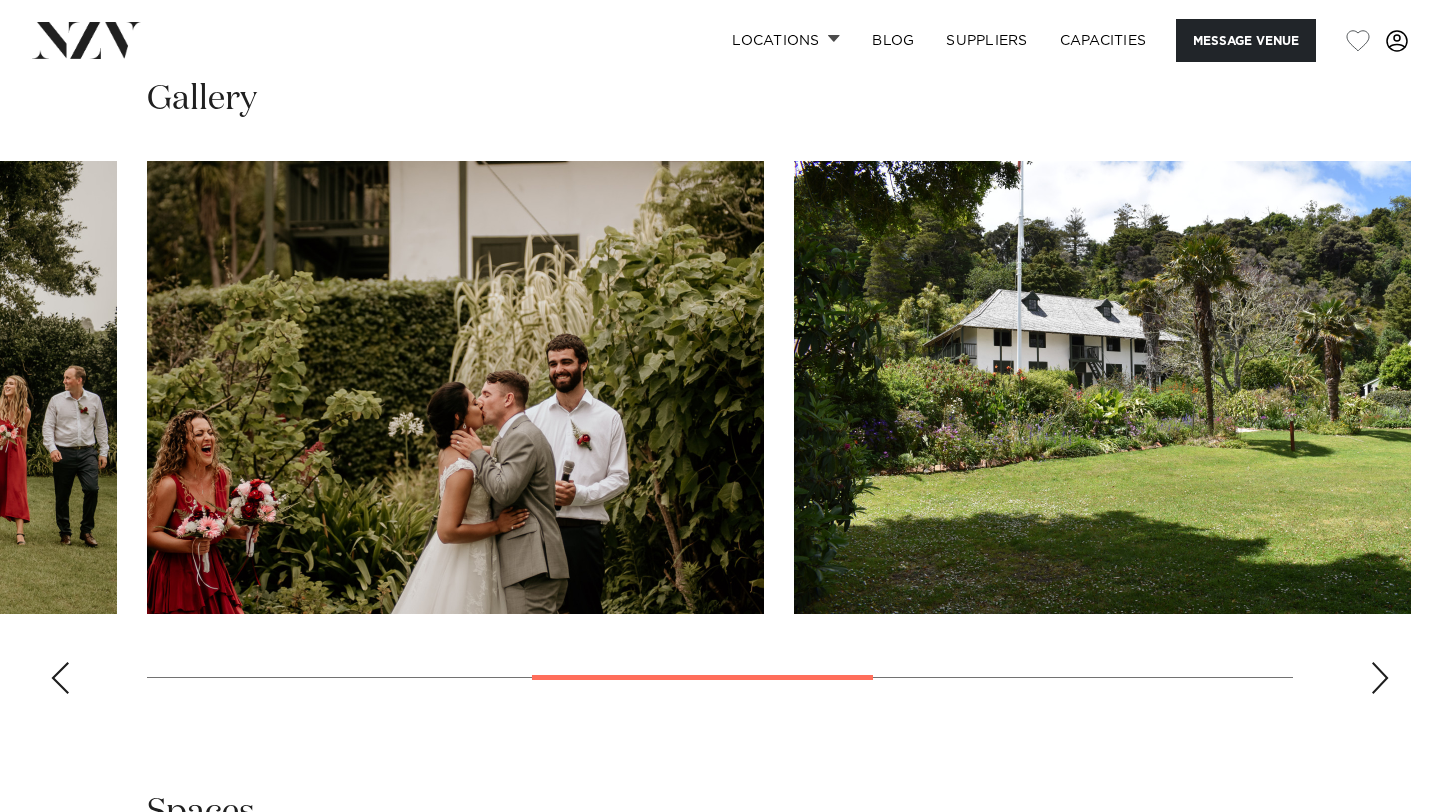 click at bounding box center (1380, 678) 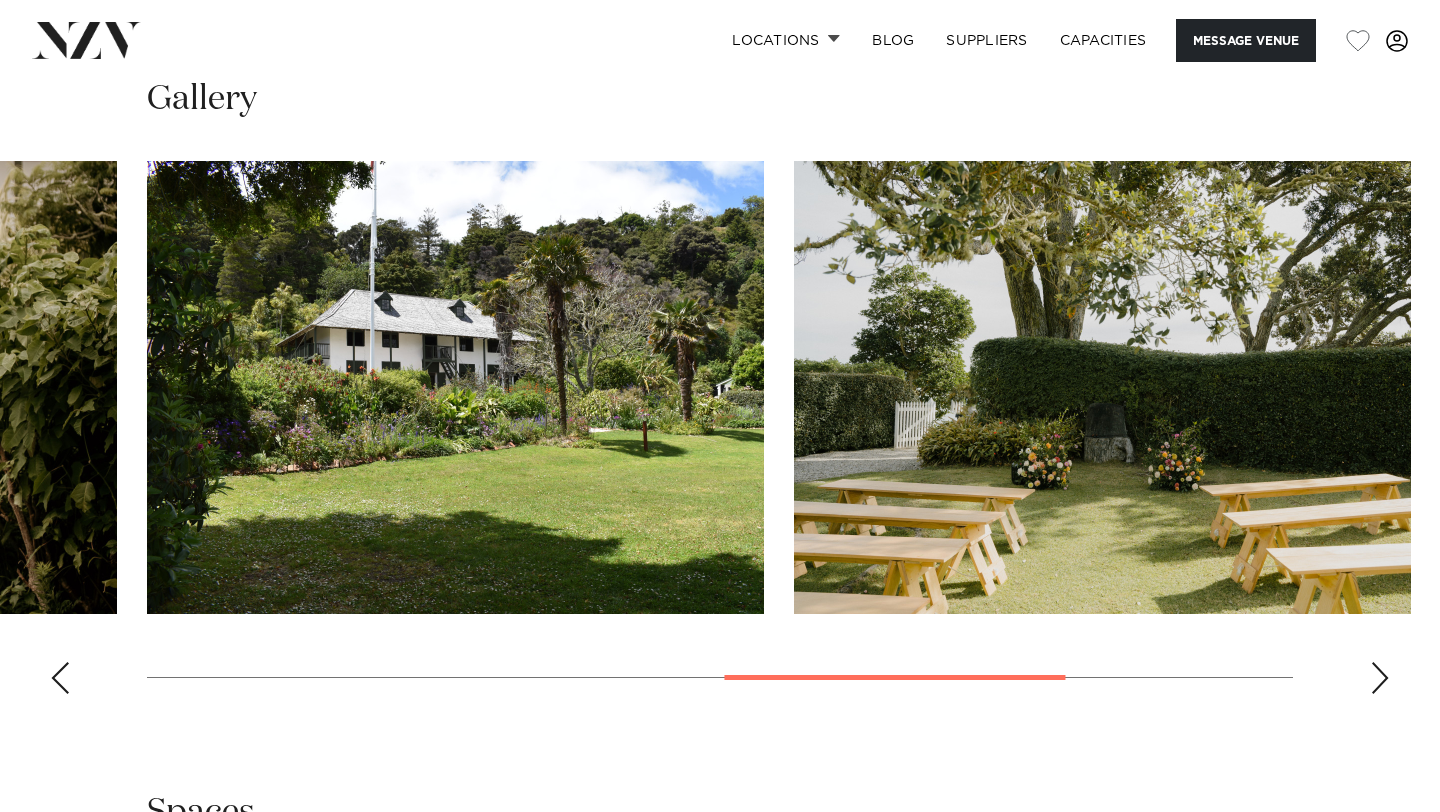click at bounding box center (1380, 678) 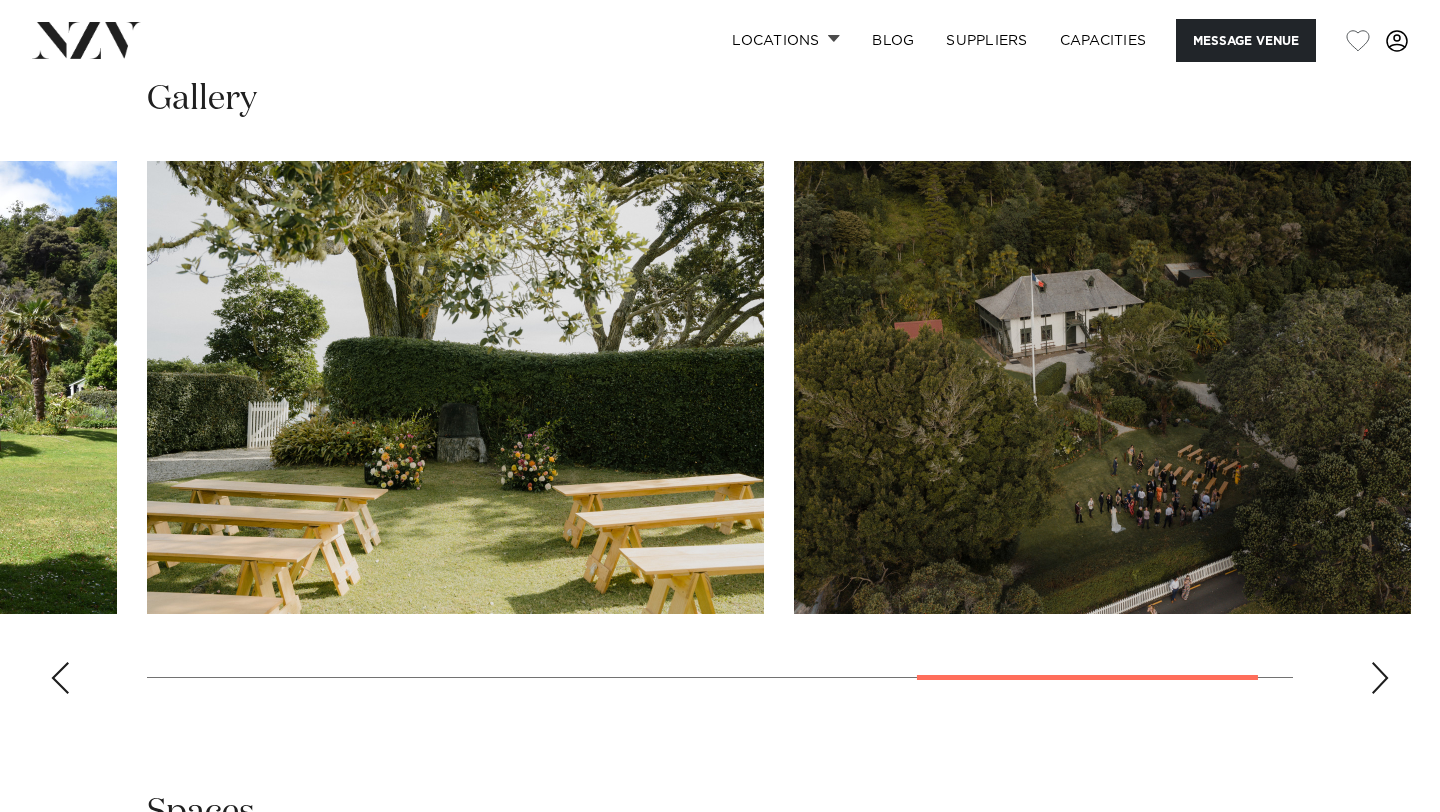 click at bounding box center [1380, 678] 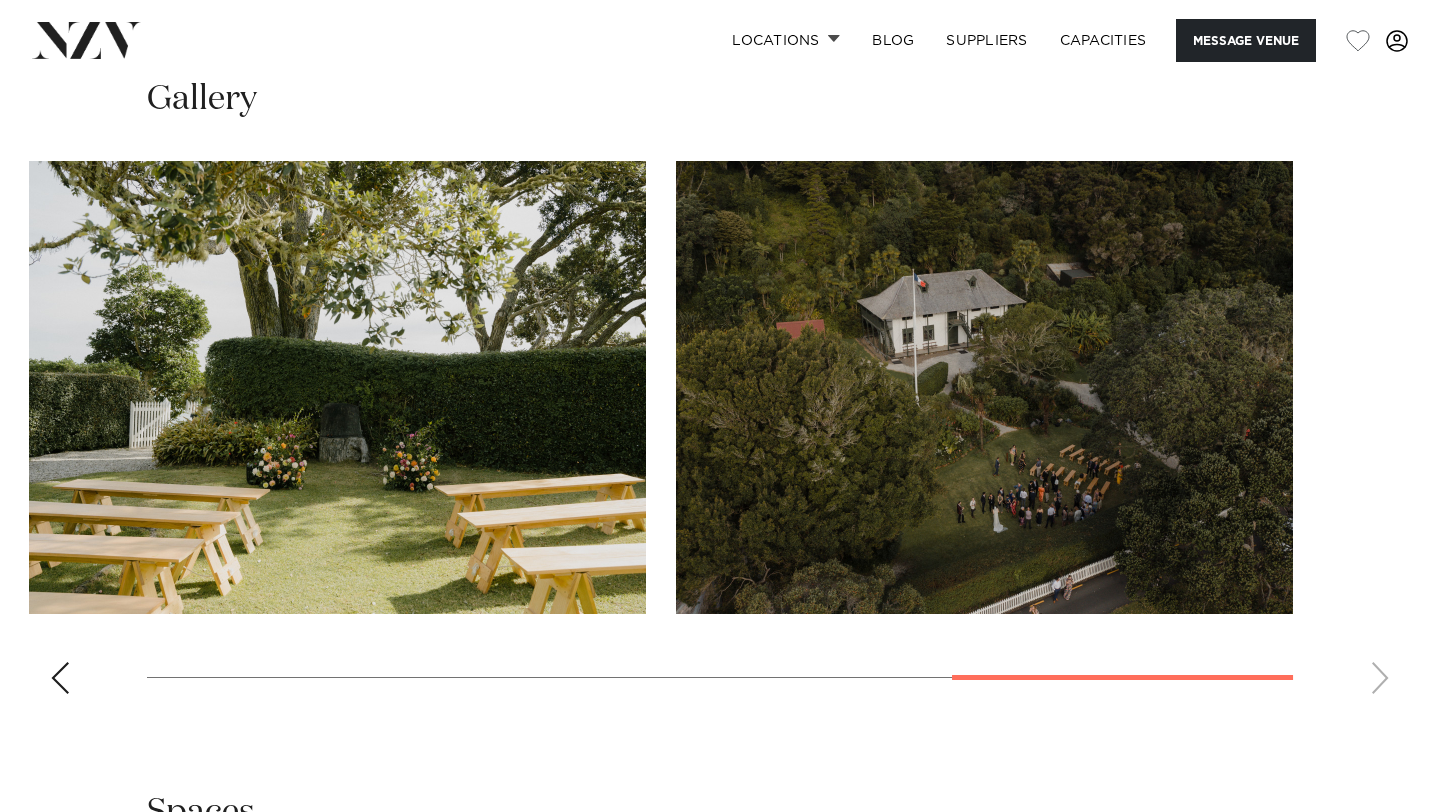 click at bounding box center [720, 435] 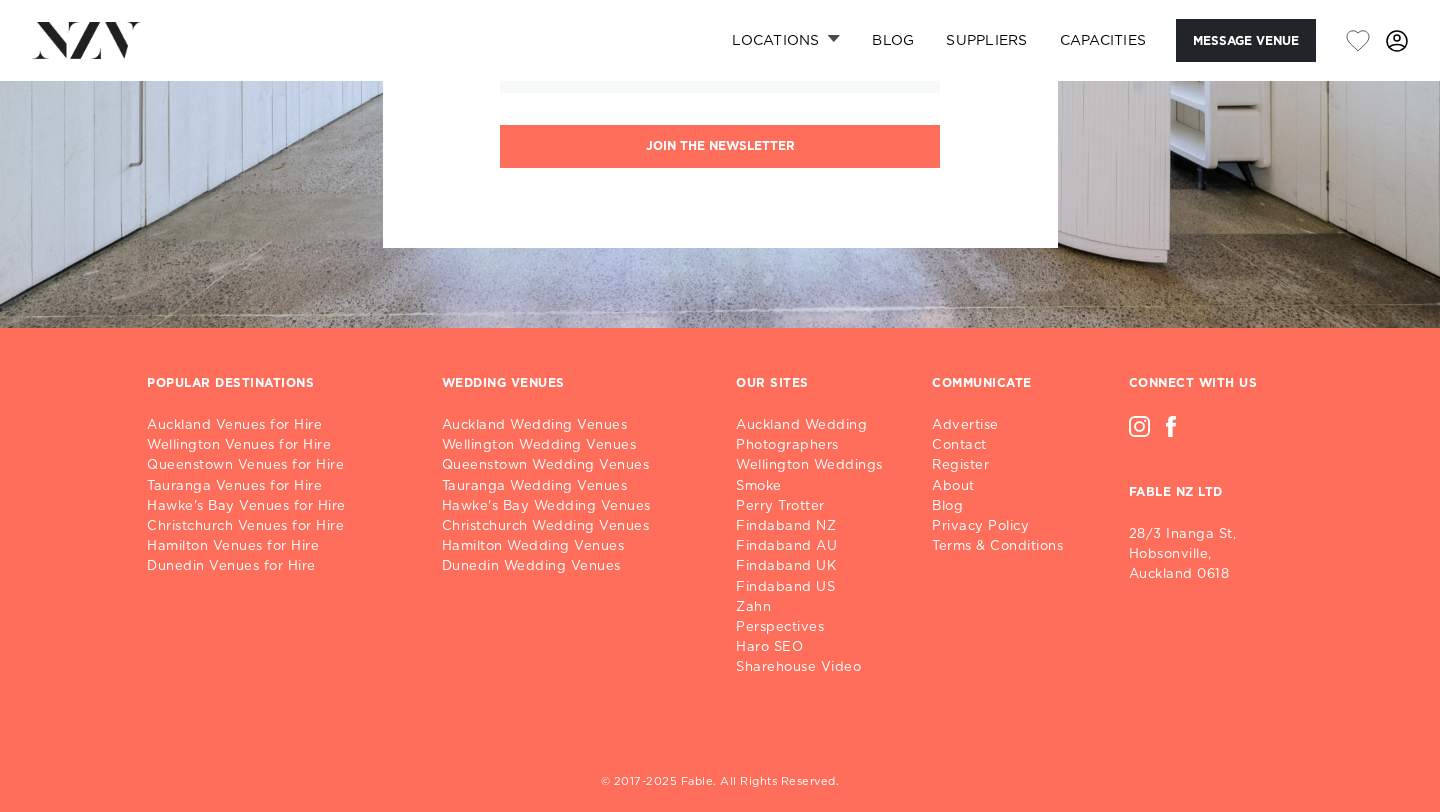 scroll, scrollTop: 4182, scrollLeft: 0, axis: vertical 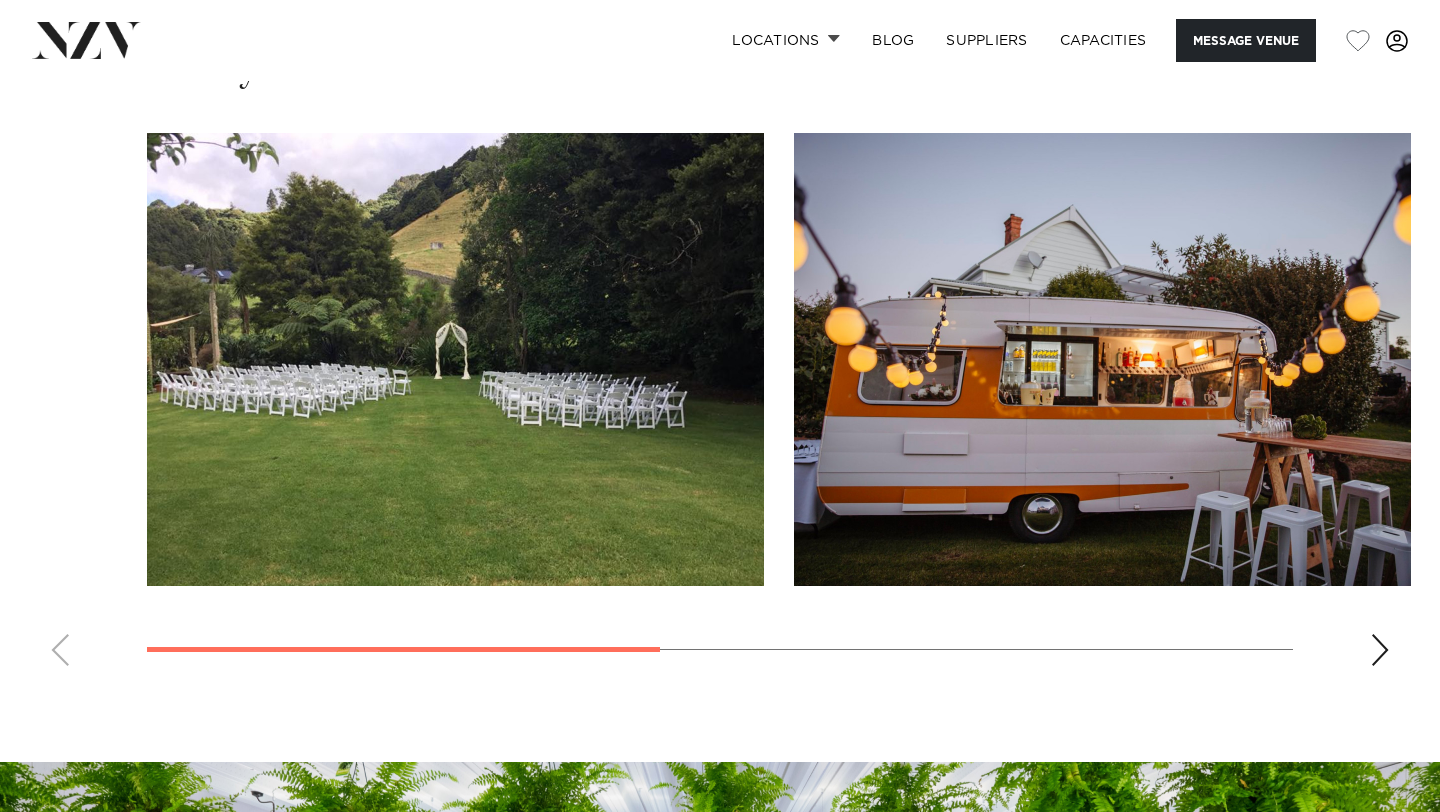 click at bounding box center (1380, 650) 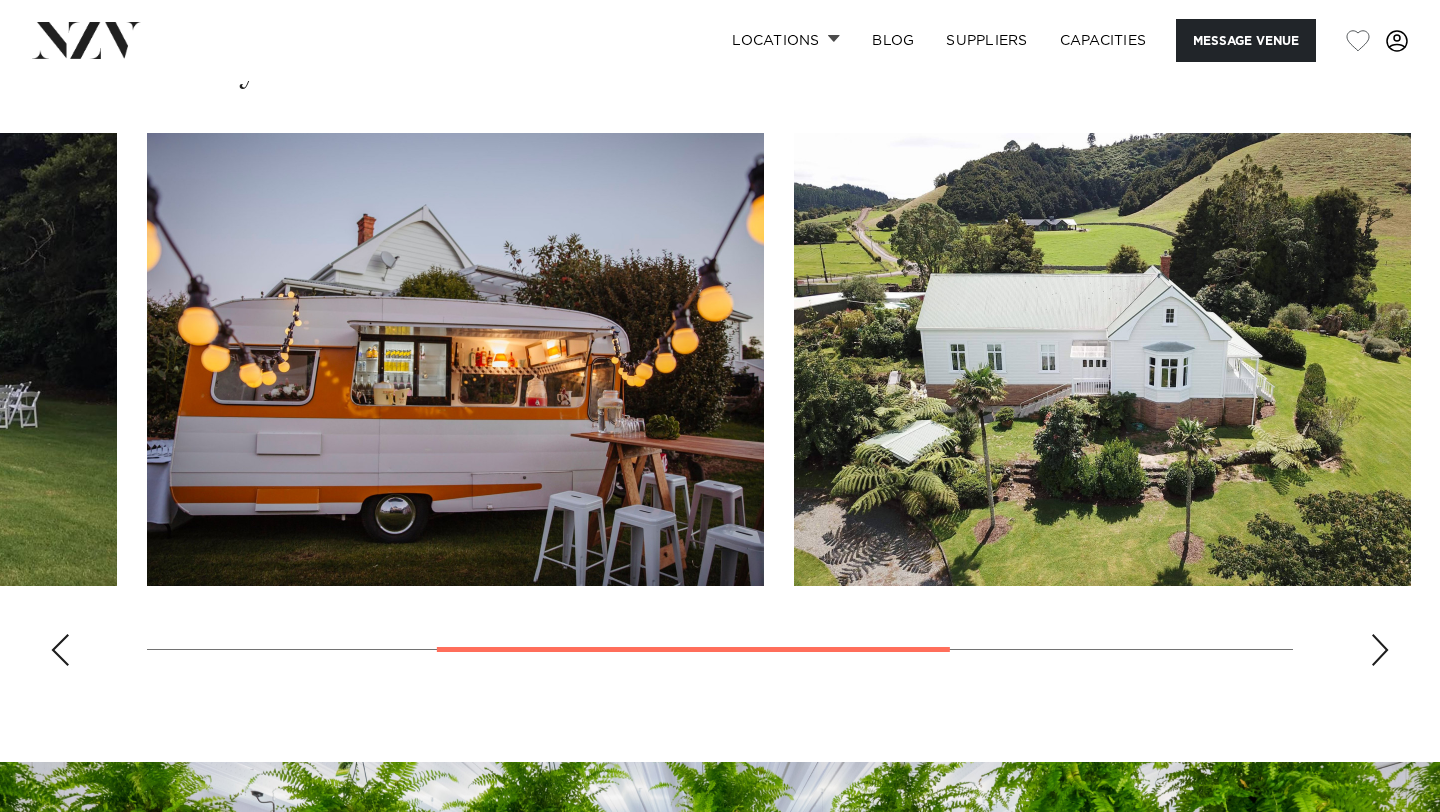 click at bounding box center [1380, 650] 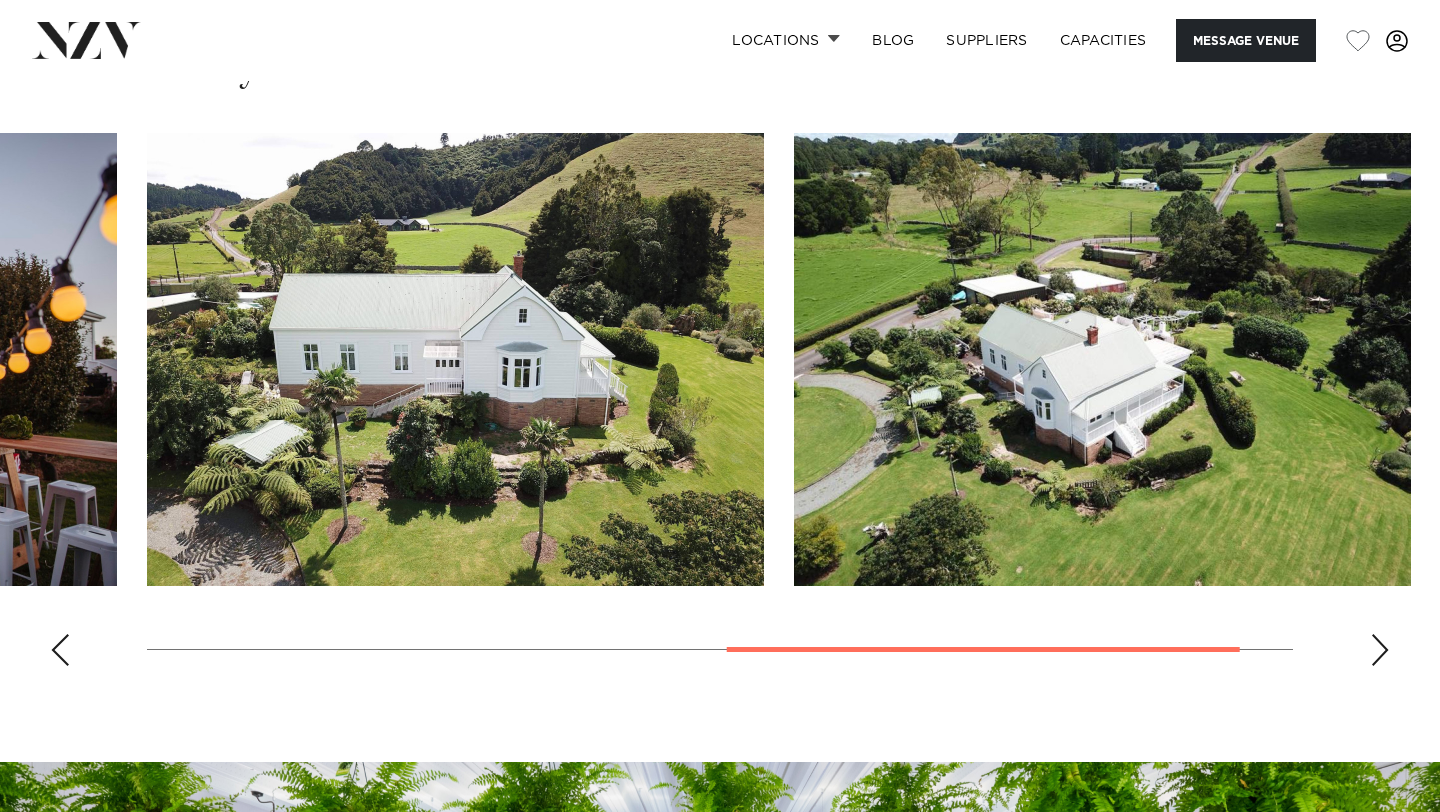 click at bounding box center [1380, 650] 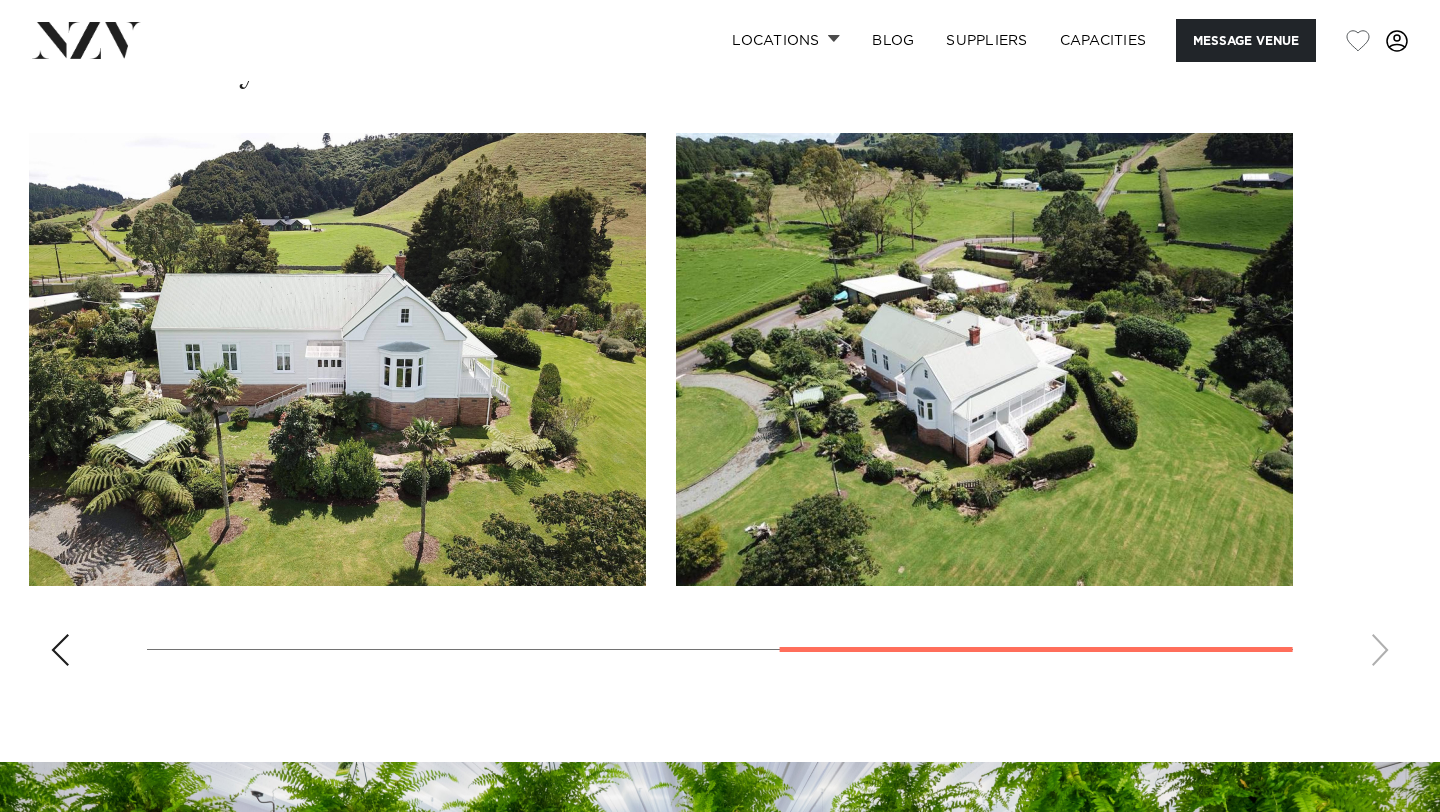 click at bounding box center [60, 650] 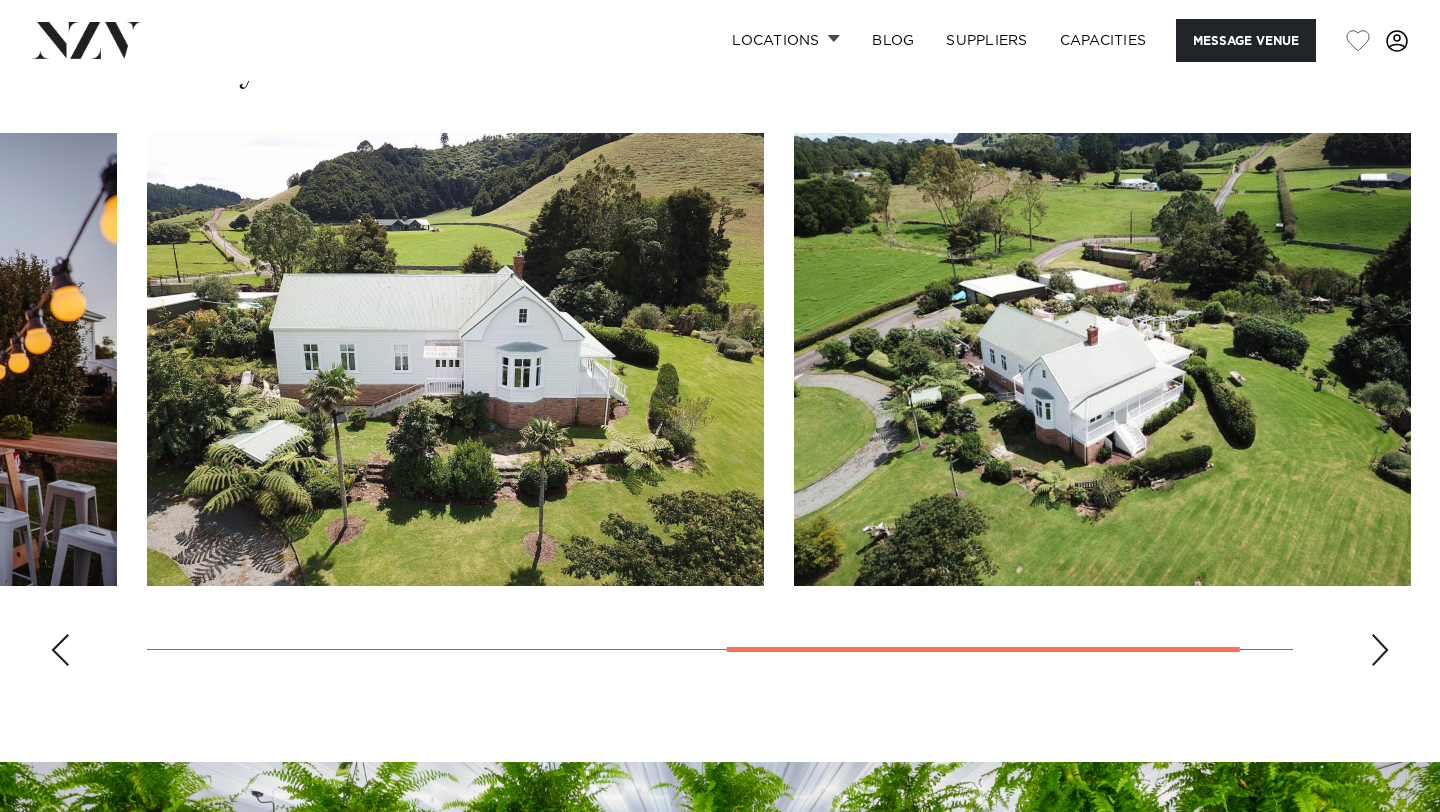 click at bounding box center (60, 650) 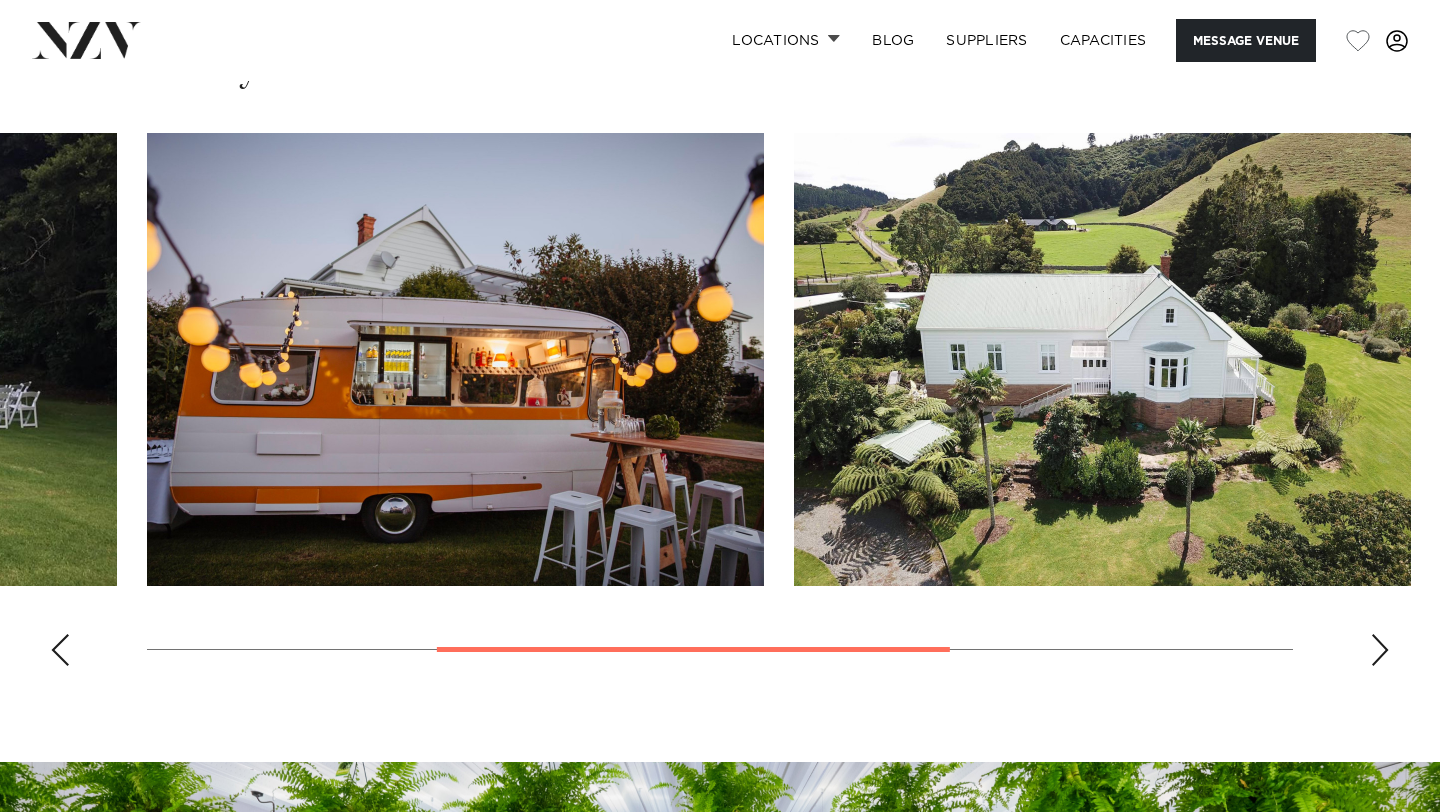 click at bounding box center (60, 650) 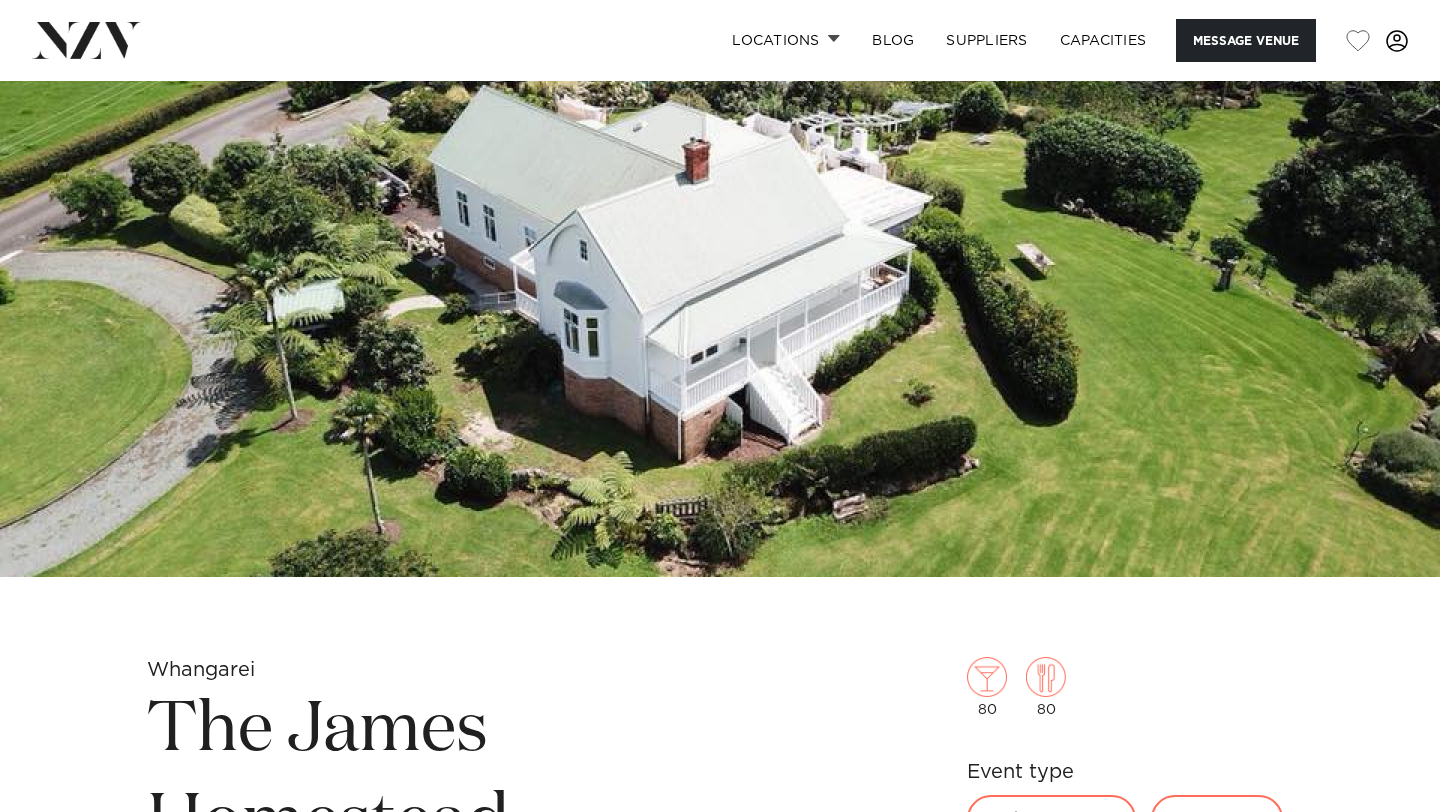 scroll, scrollTop: 0, scrollLeft: 0, axis: both 